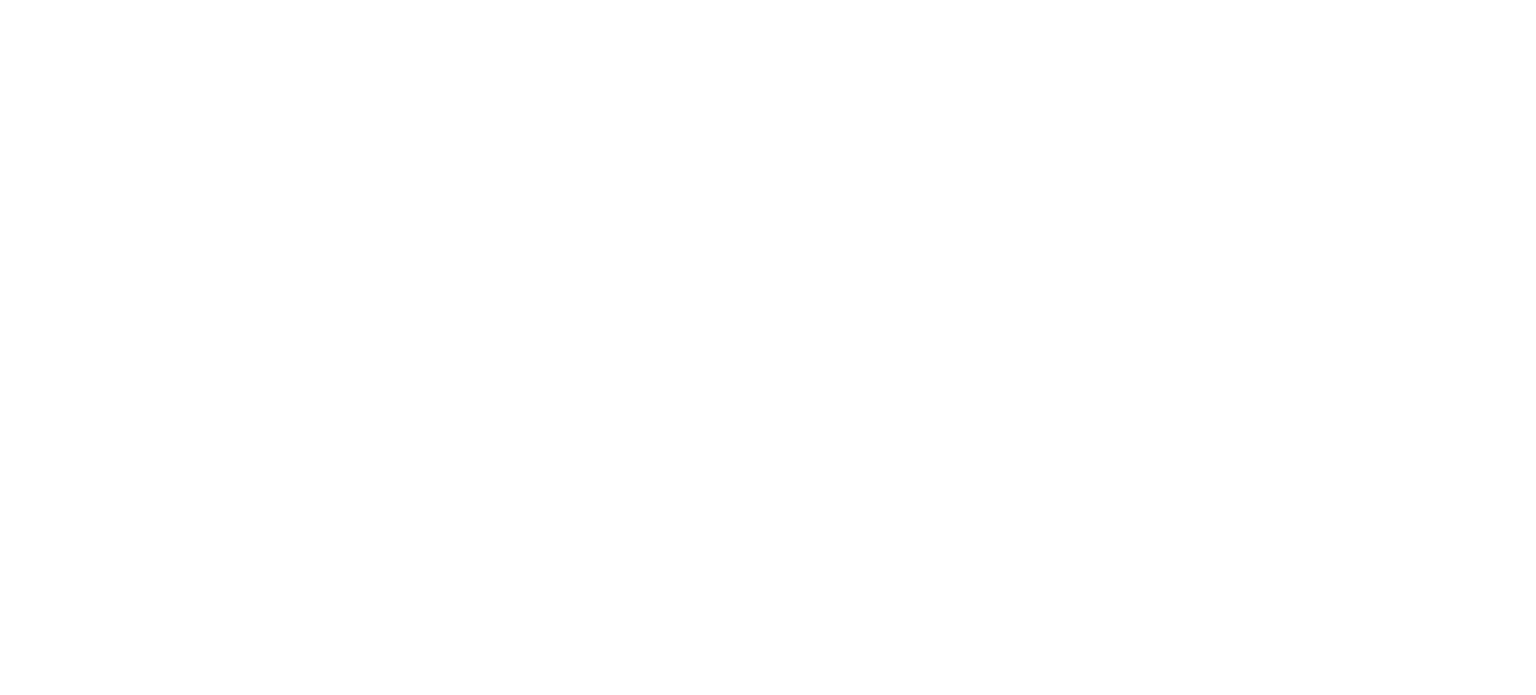 scroll, scrollTop: 0, scrollLeft: 0, axis: both 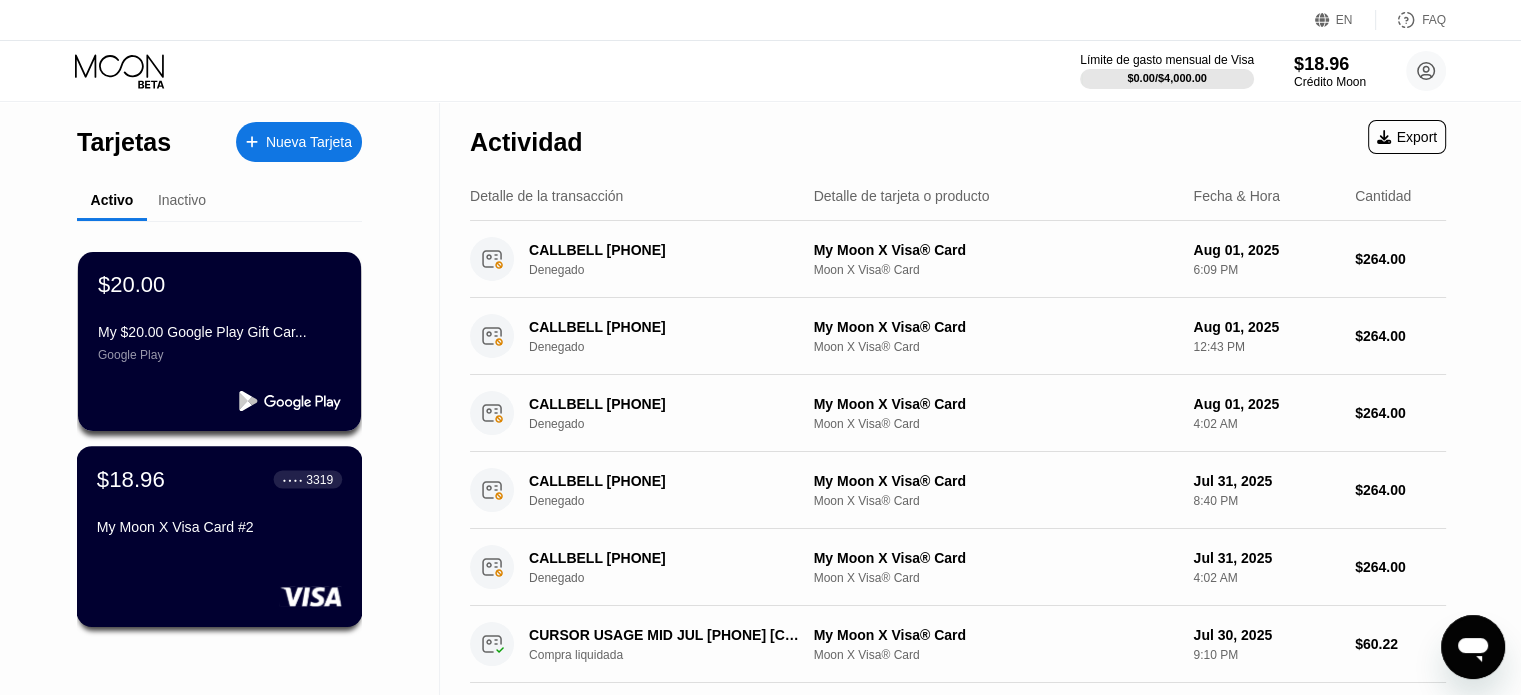 click on "My Moon X Visa Card #2" at bounding box center [219, 531] 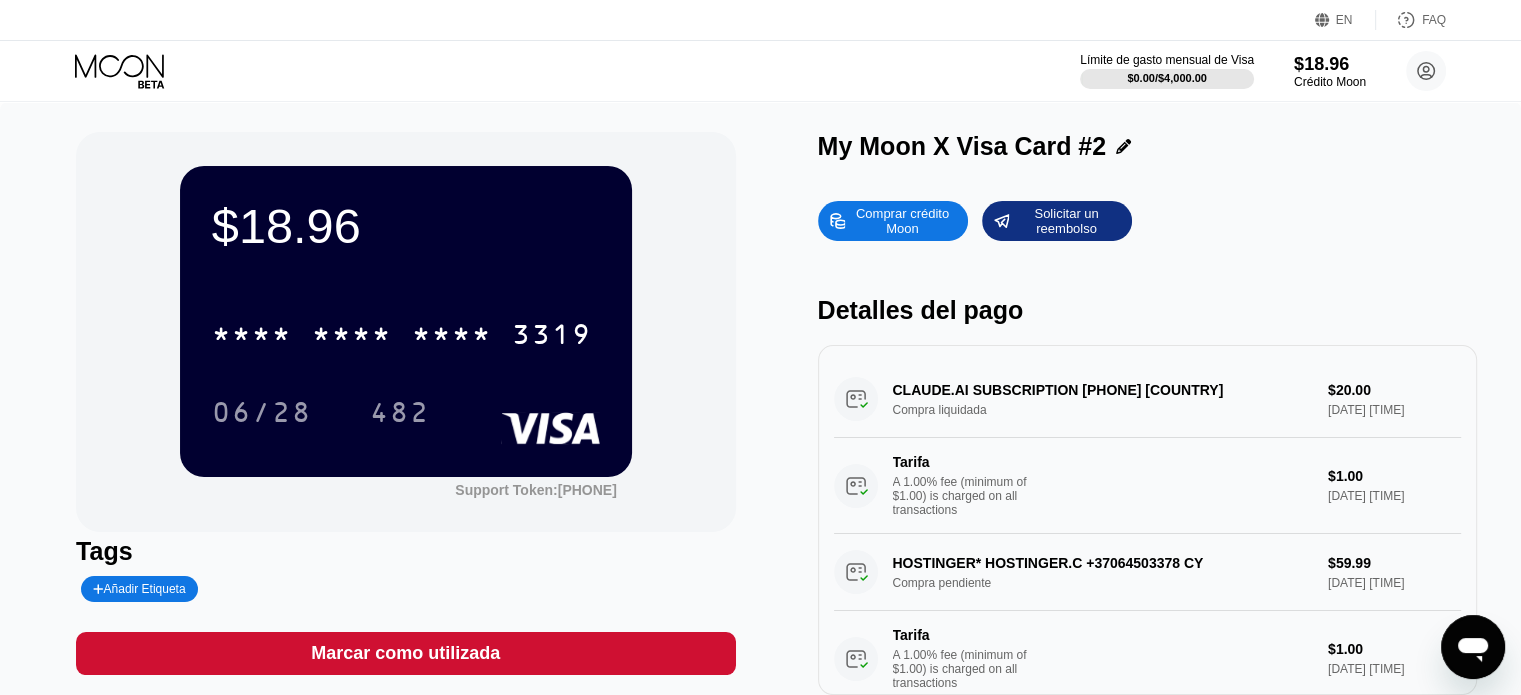 click on "Comprar crédito Moon" at bounding box center [902, 221] 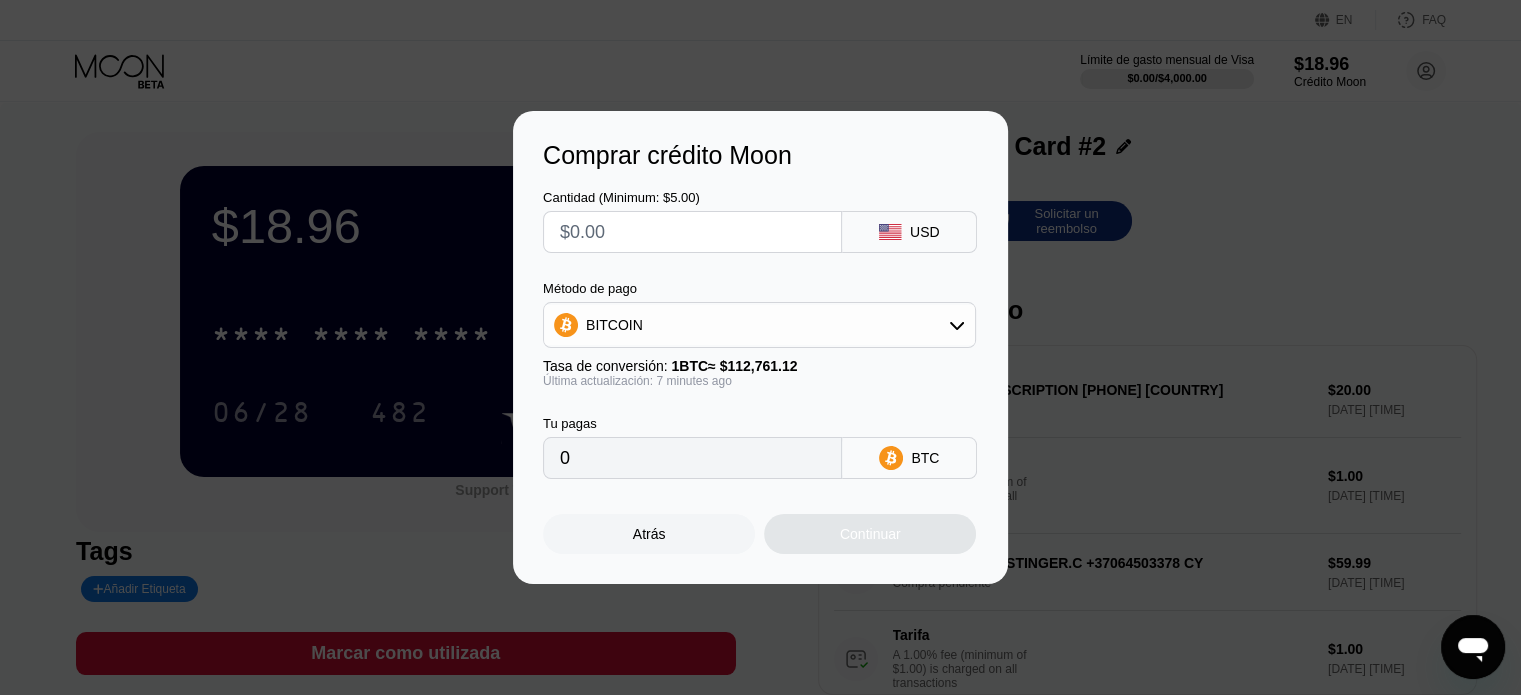 click at bounding box center [692, 232] 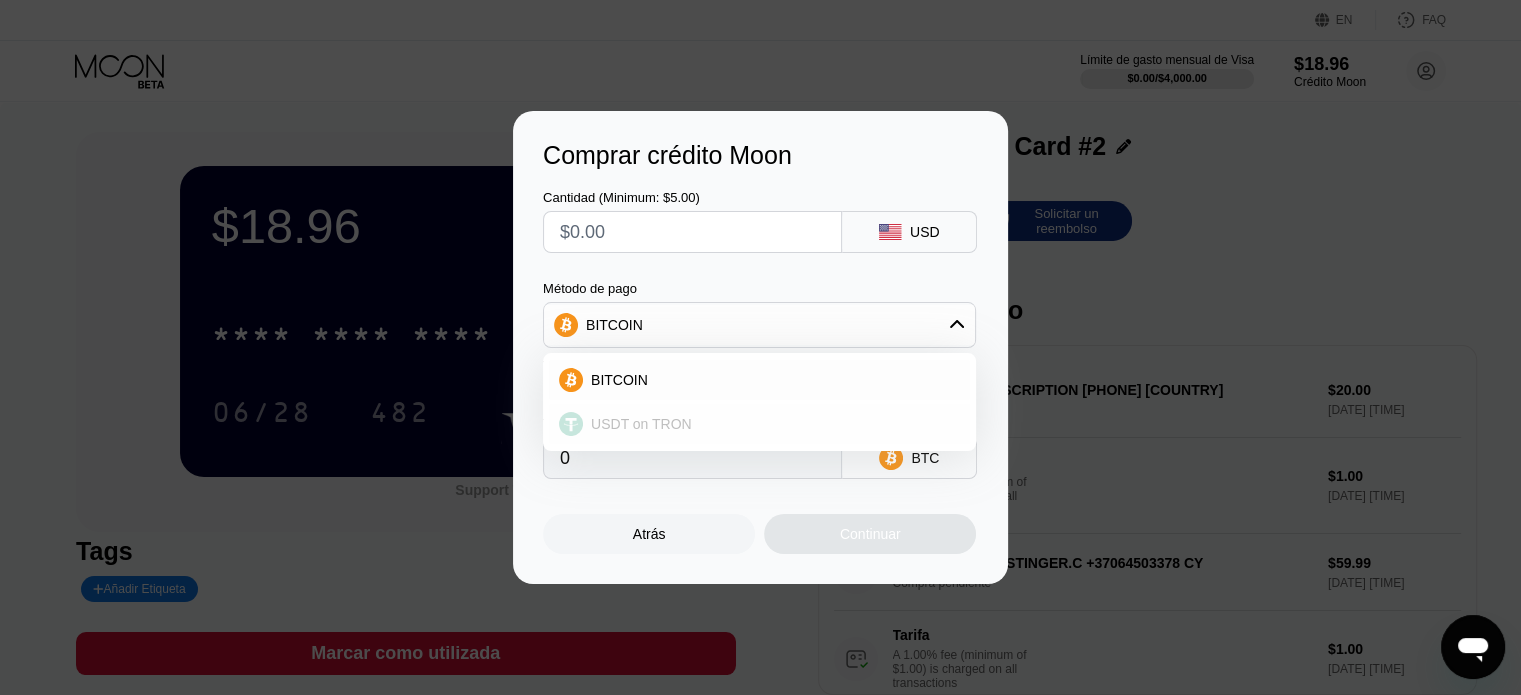click on "USDT on TRON" at bounding box center (641, 424) 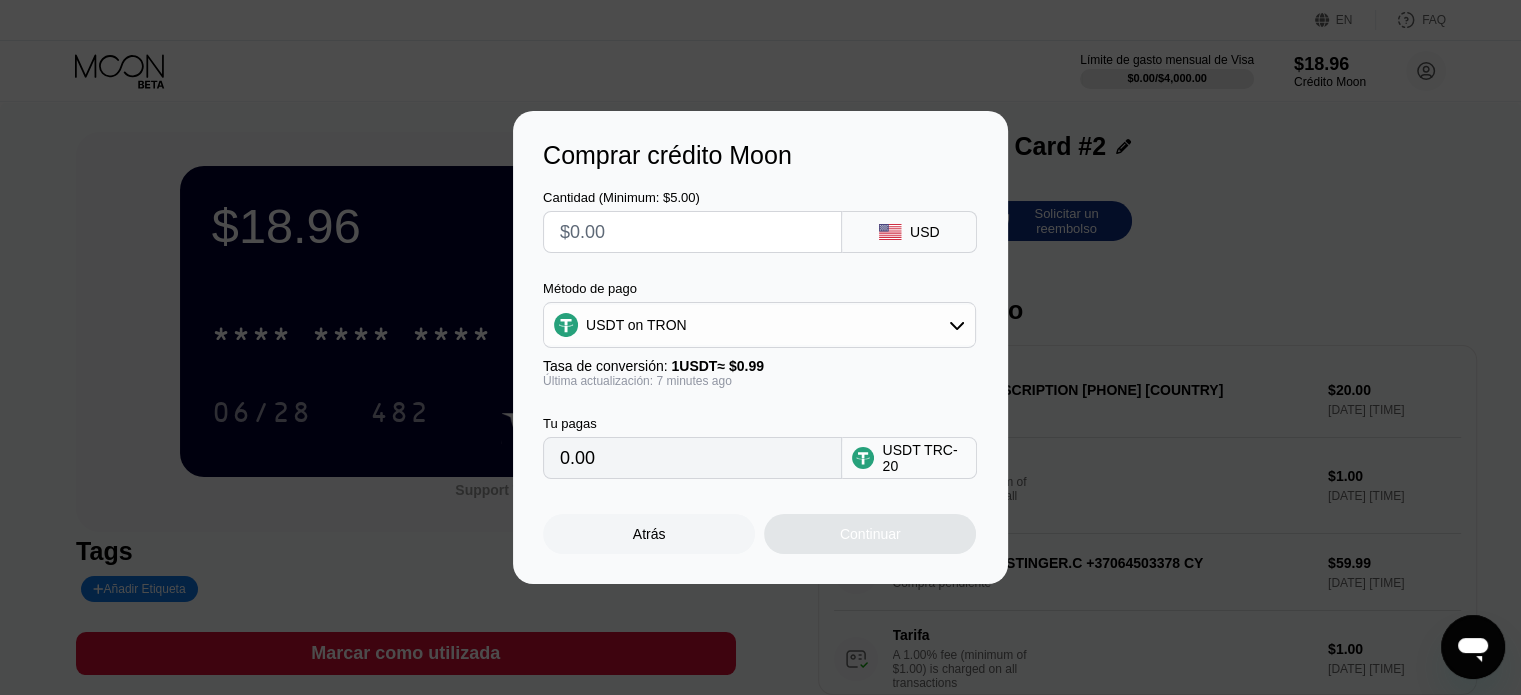 type on "0.00" 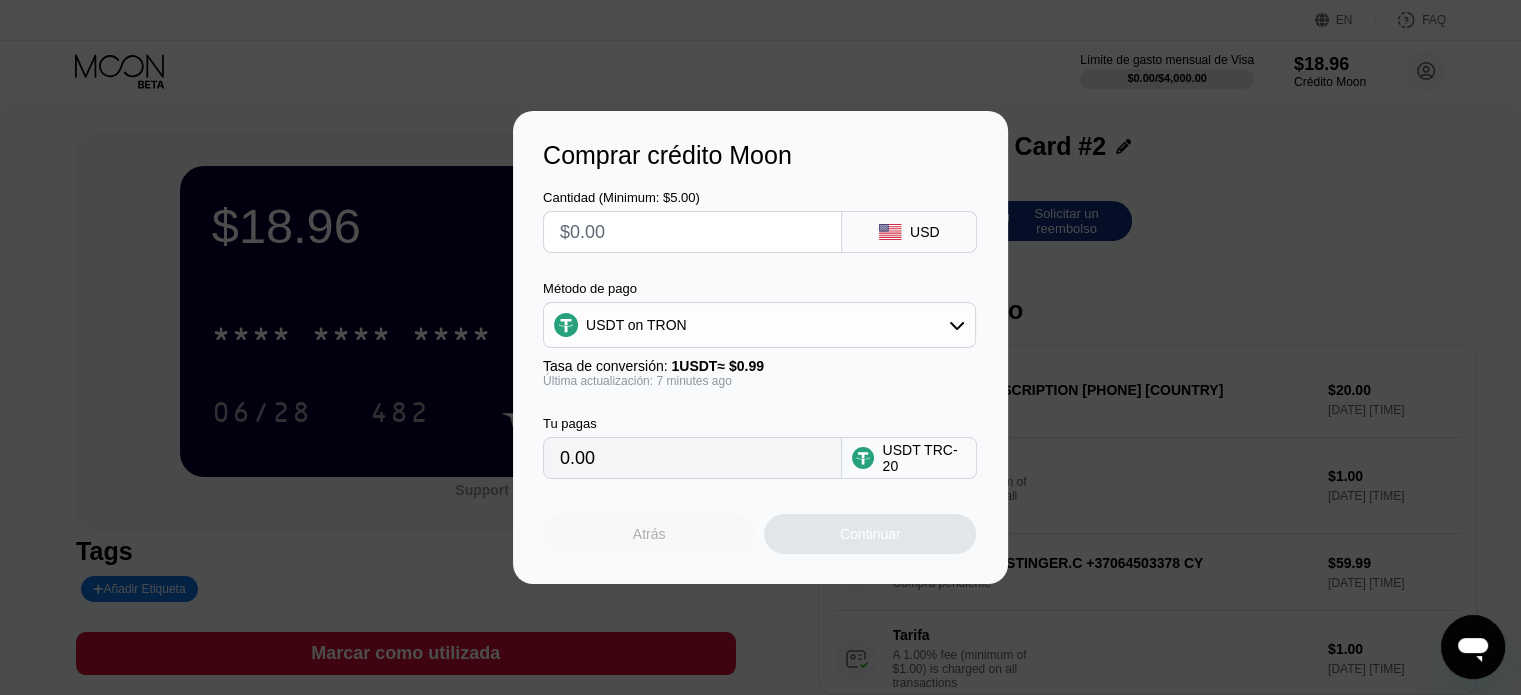 click on "Atrás" at bounding box center [649, 534] 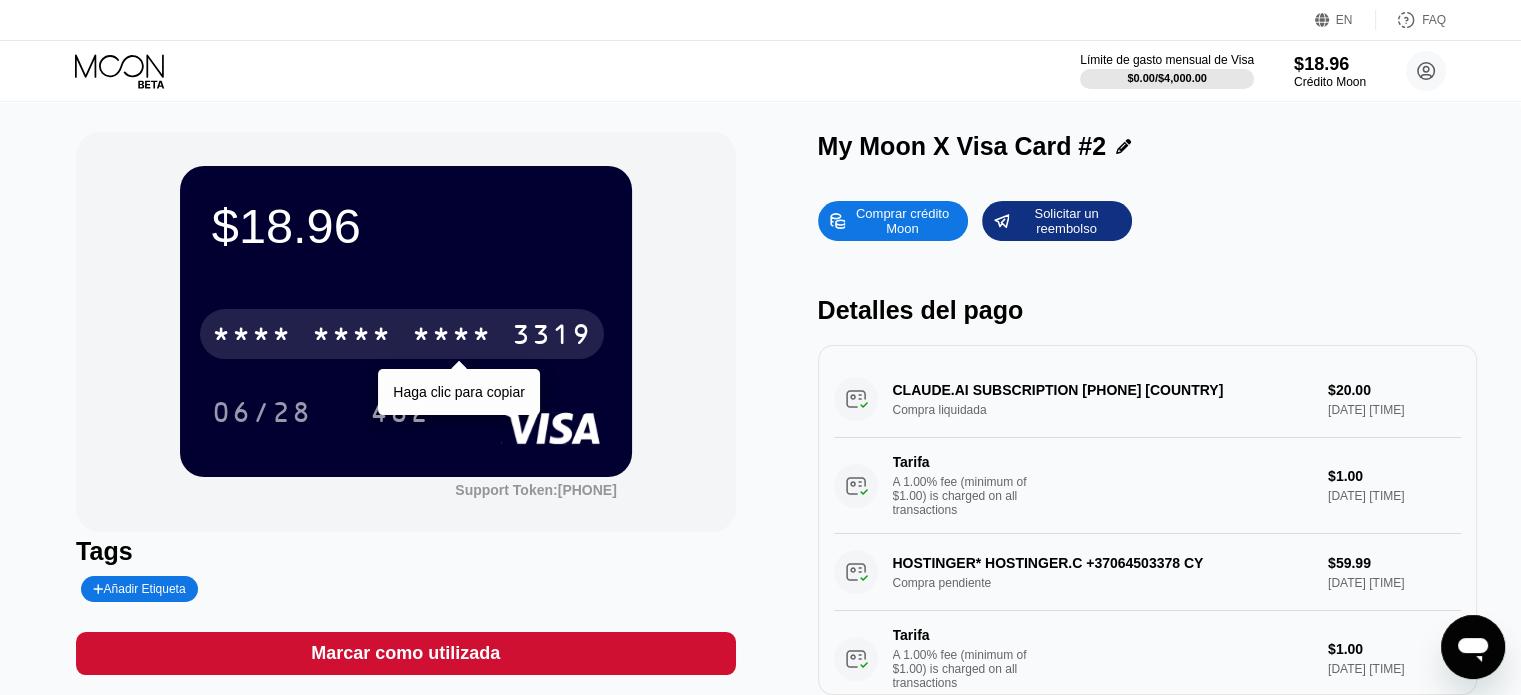 click on "3319" at bounding box center (552, 337) 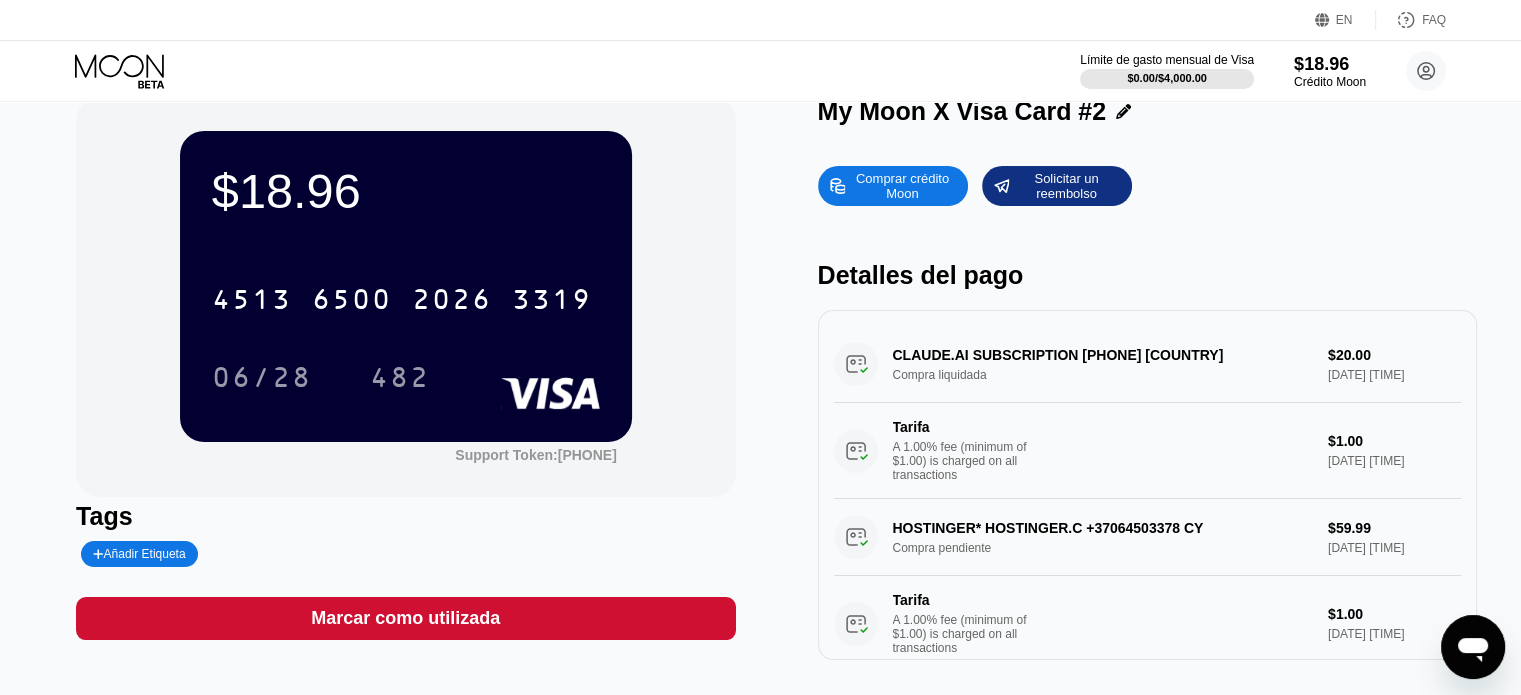 scroll, scrollTop: 0, scrollLeft: 0, axis: both 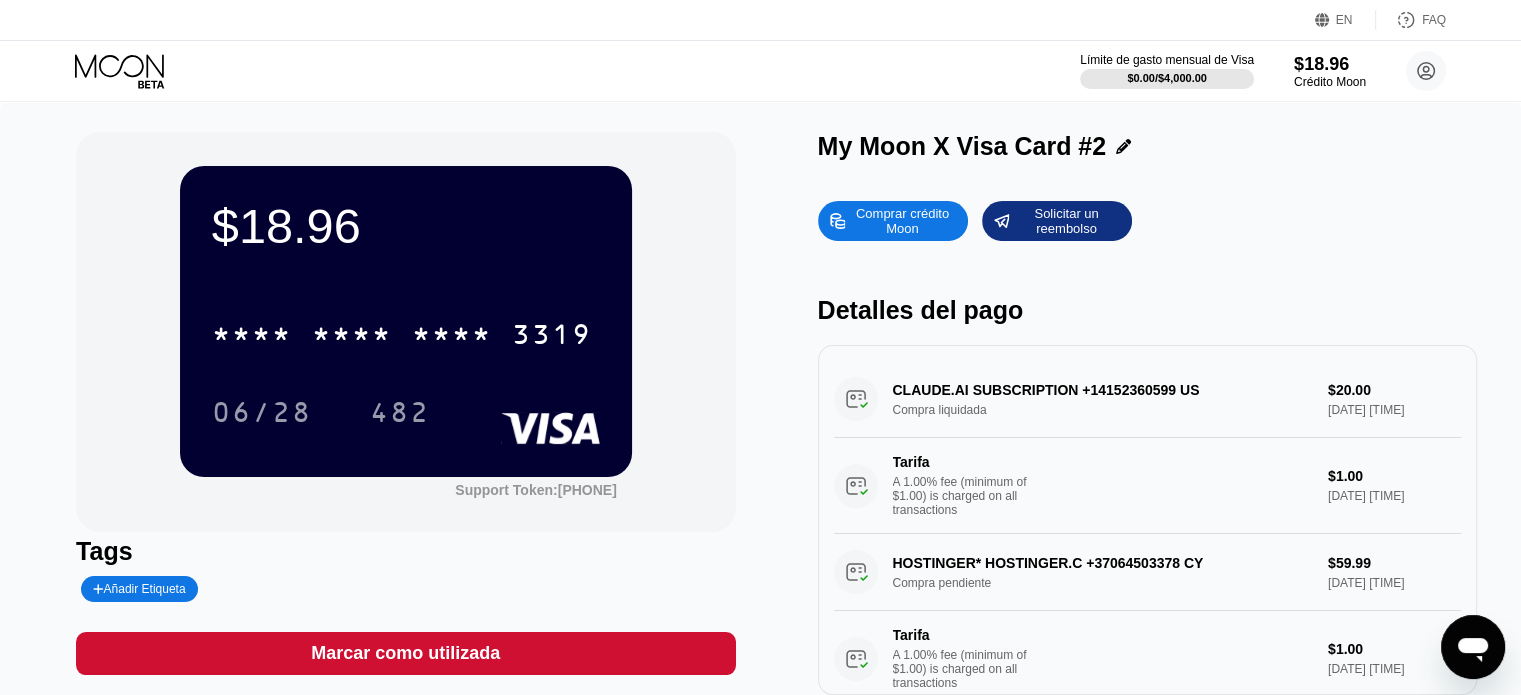 drag, startPoint x: 863, startPoint y: 467, endPoint x: 813, endPoint y: 455, distance: 51.41984 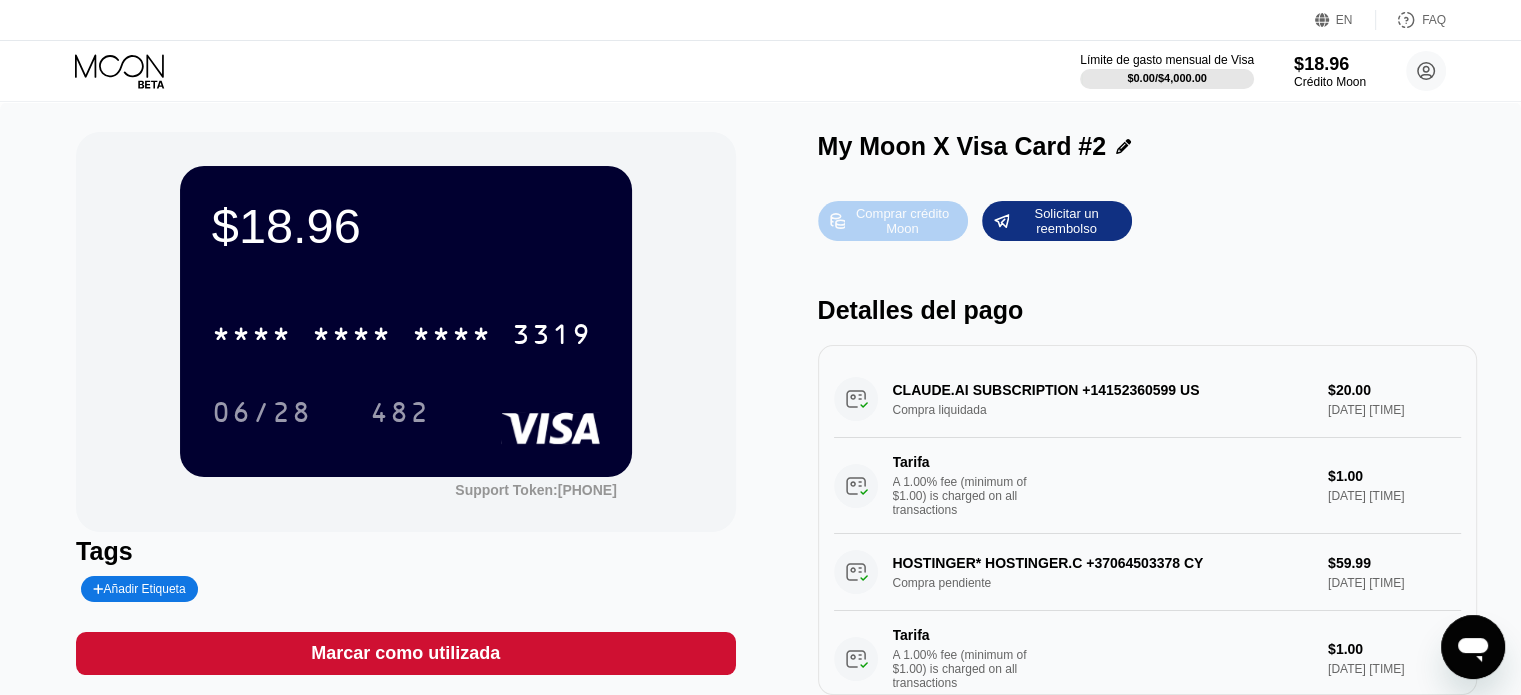 click on "Comprar crédito Moon" at bounding box center (902, 221) 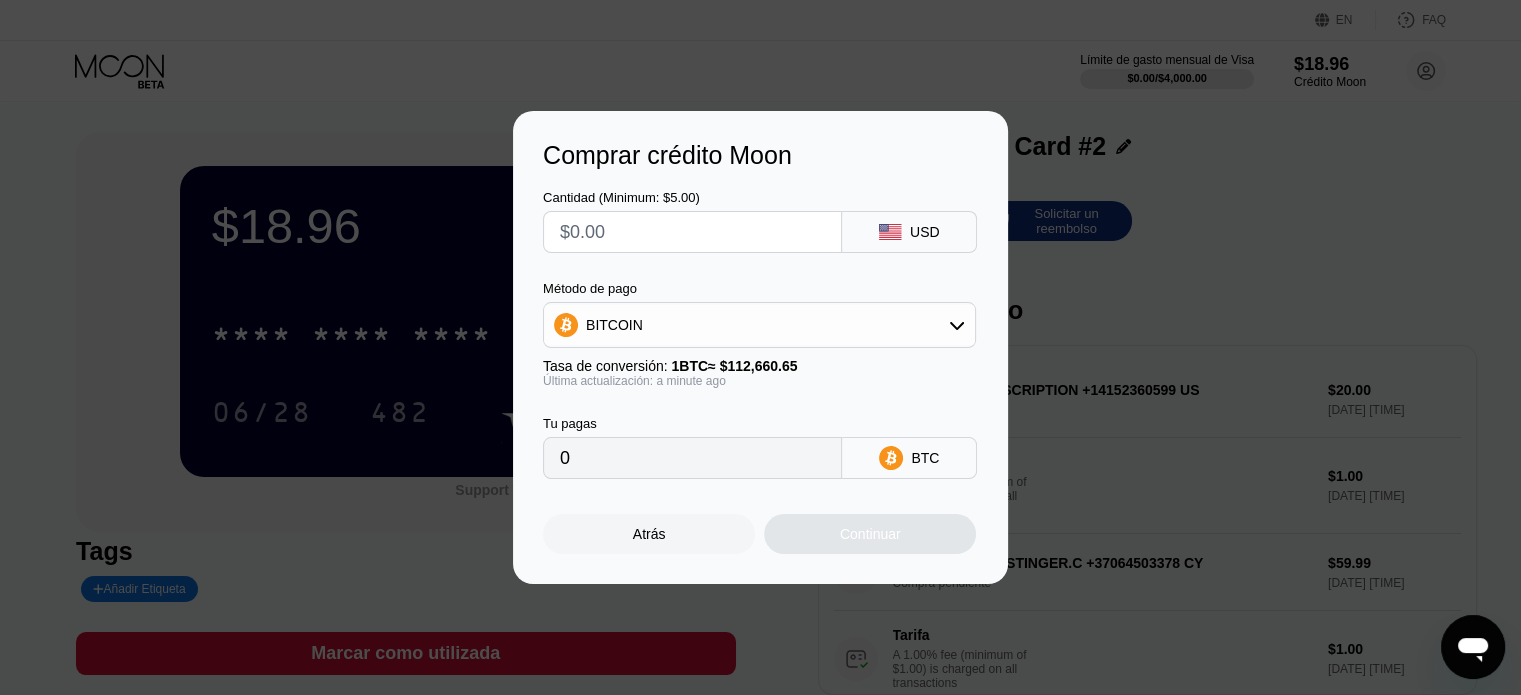 click on "BITCOIN" at bounding box center [759, 325] 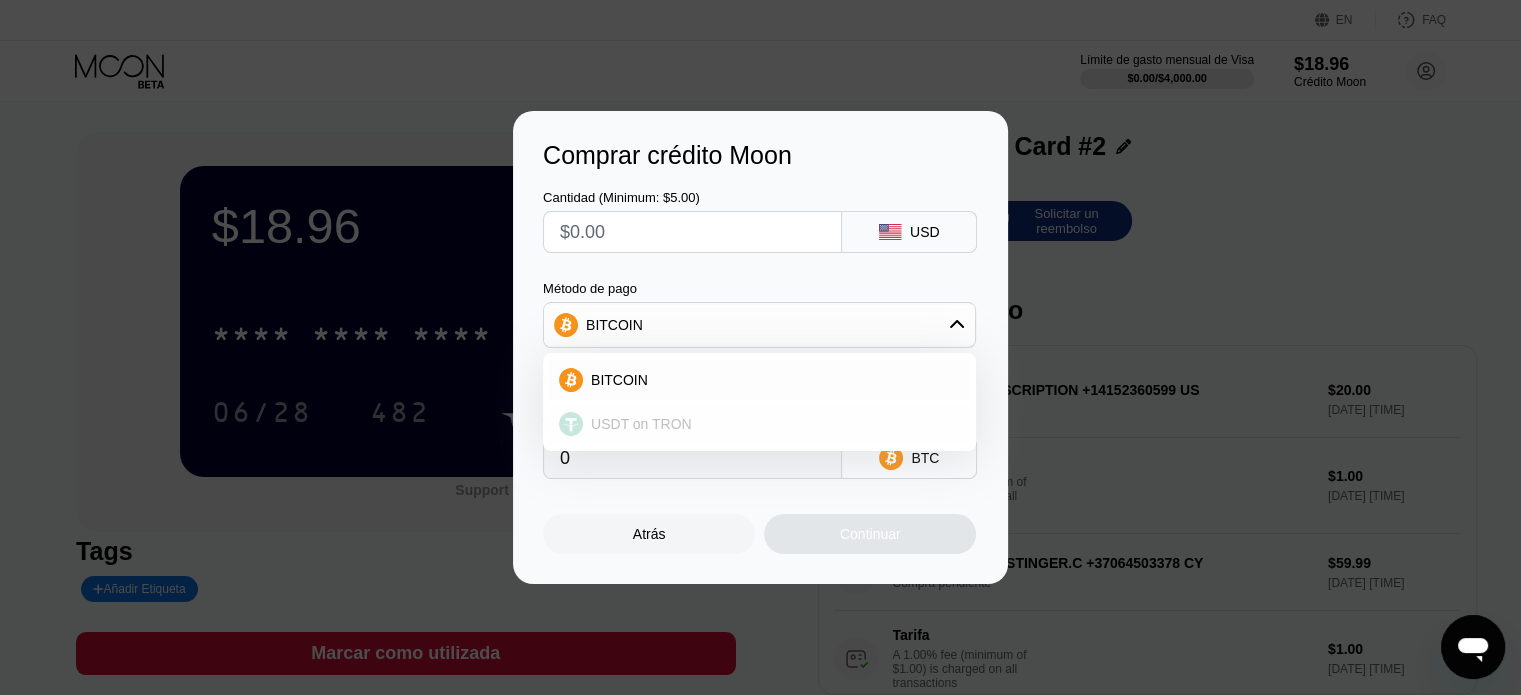 click on "USDT on TRON" at bounding box center (641, 424) 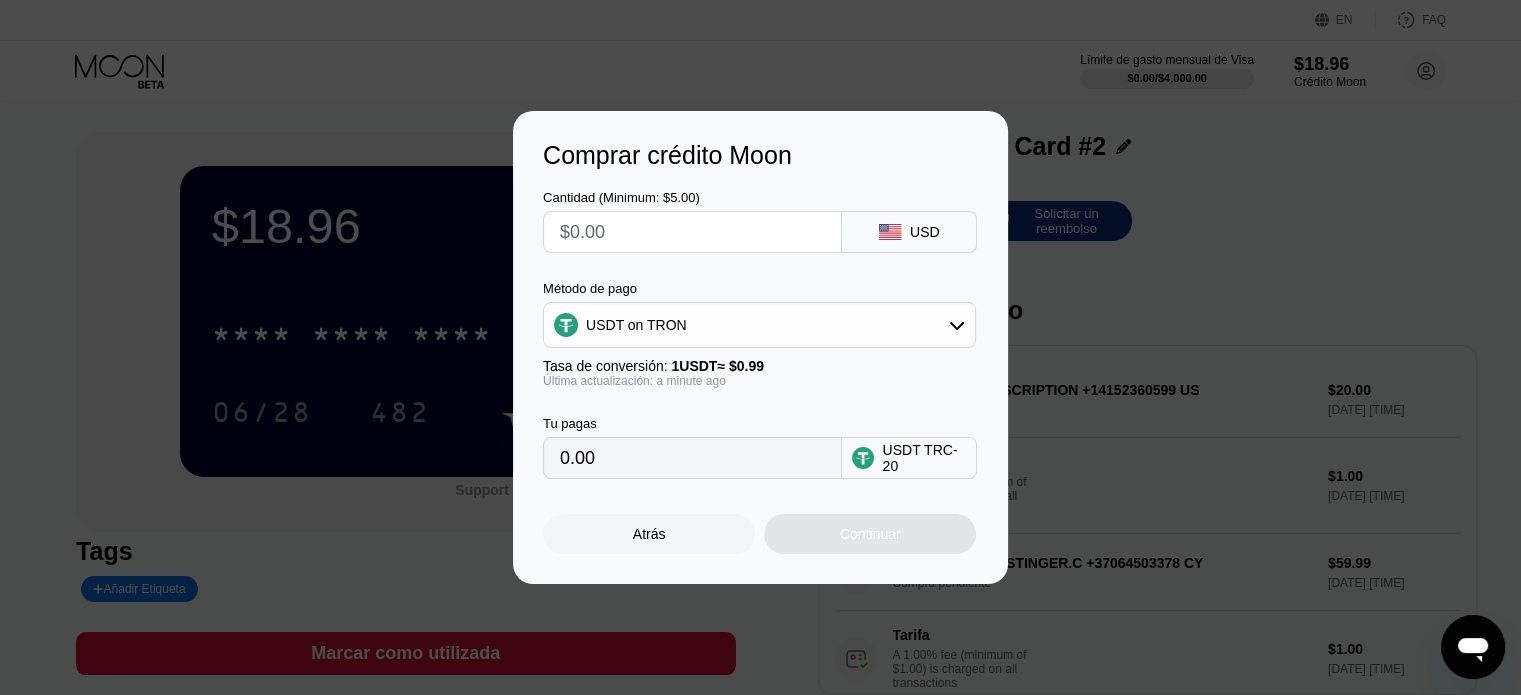 click on "Atrás" at bounding box center [649, 534] 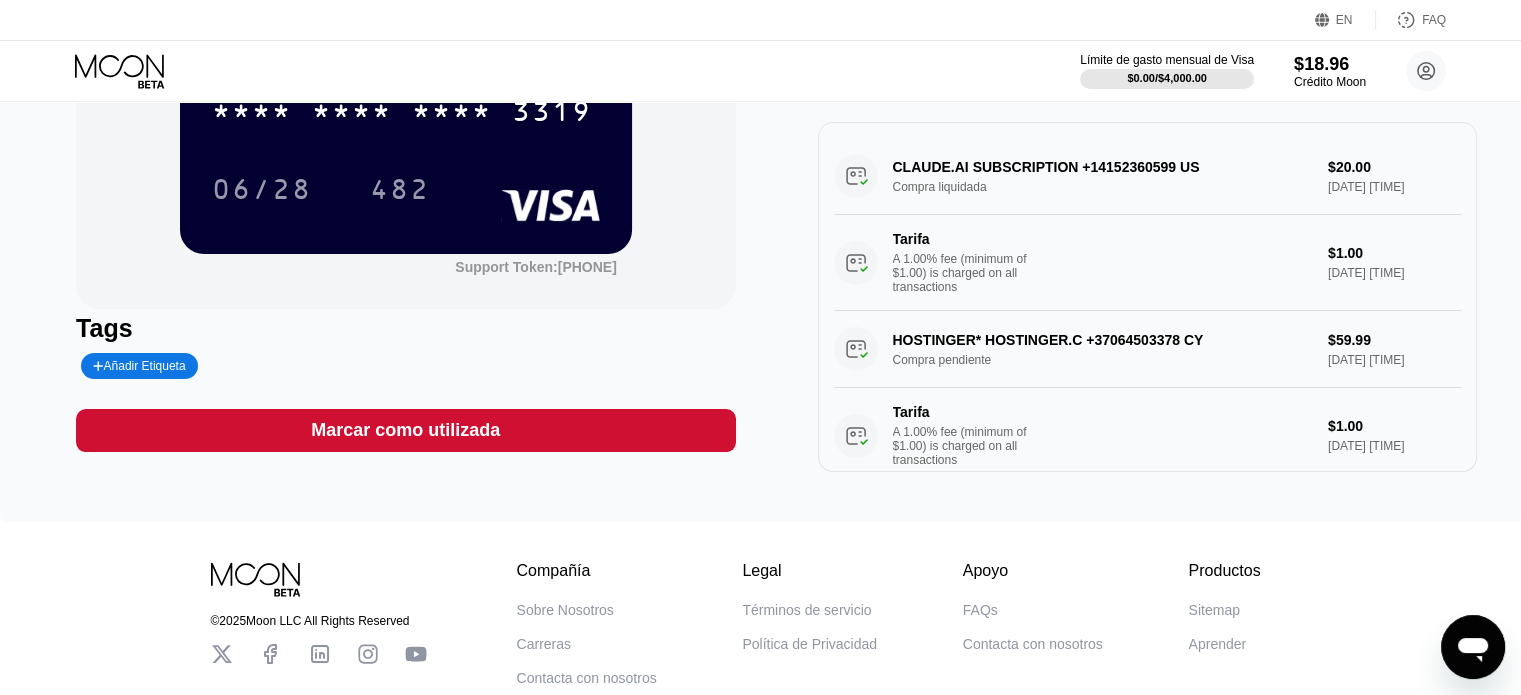 scroll, scrollTop: 100, scrollLeft: 0, axis: vertical 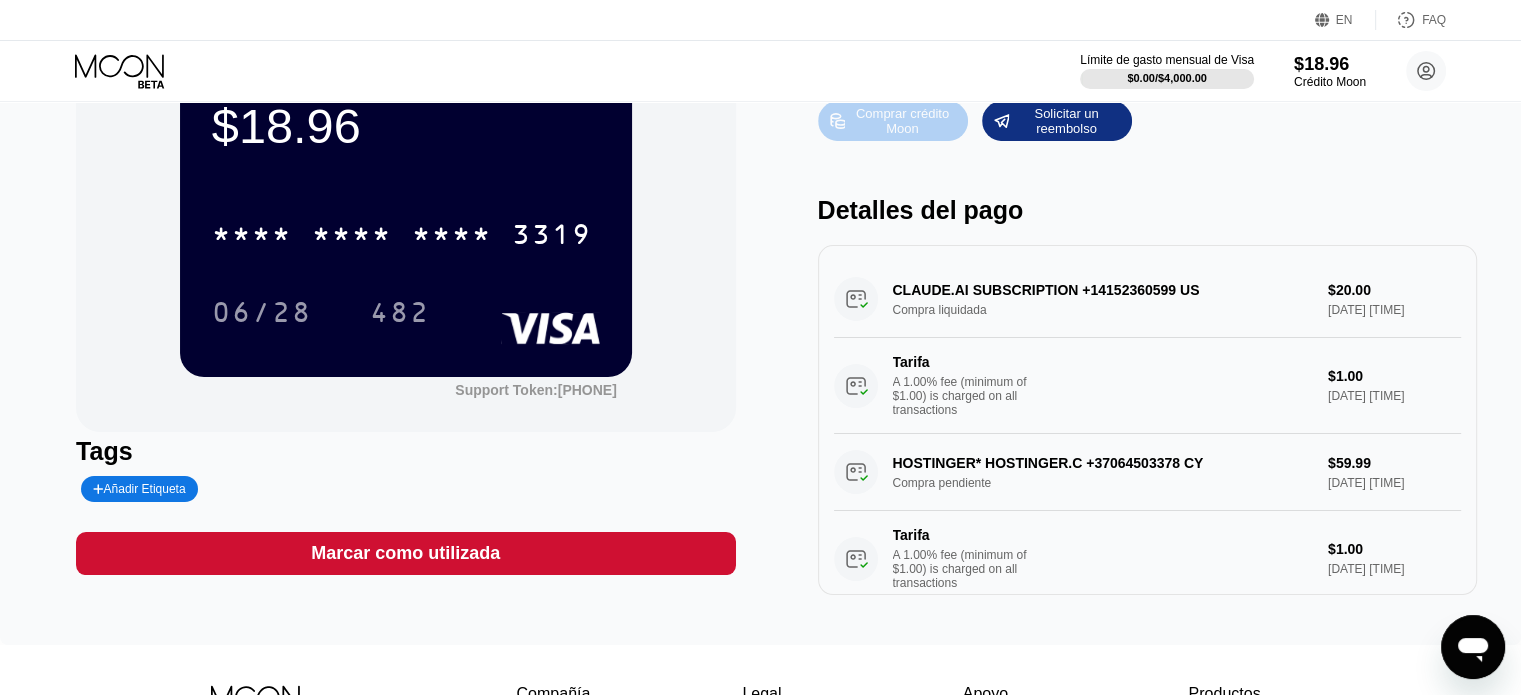click on "Comprar crédito Moon" at bounding box center (902, 121) 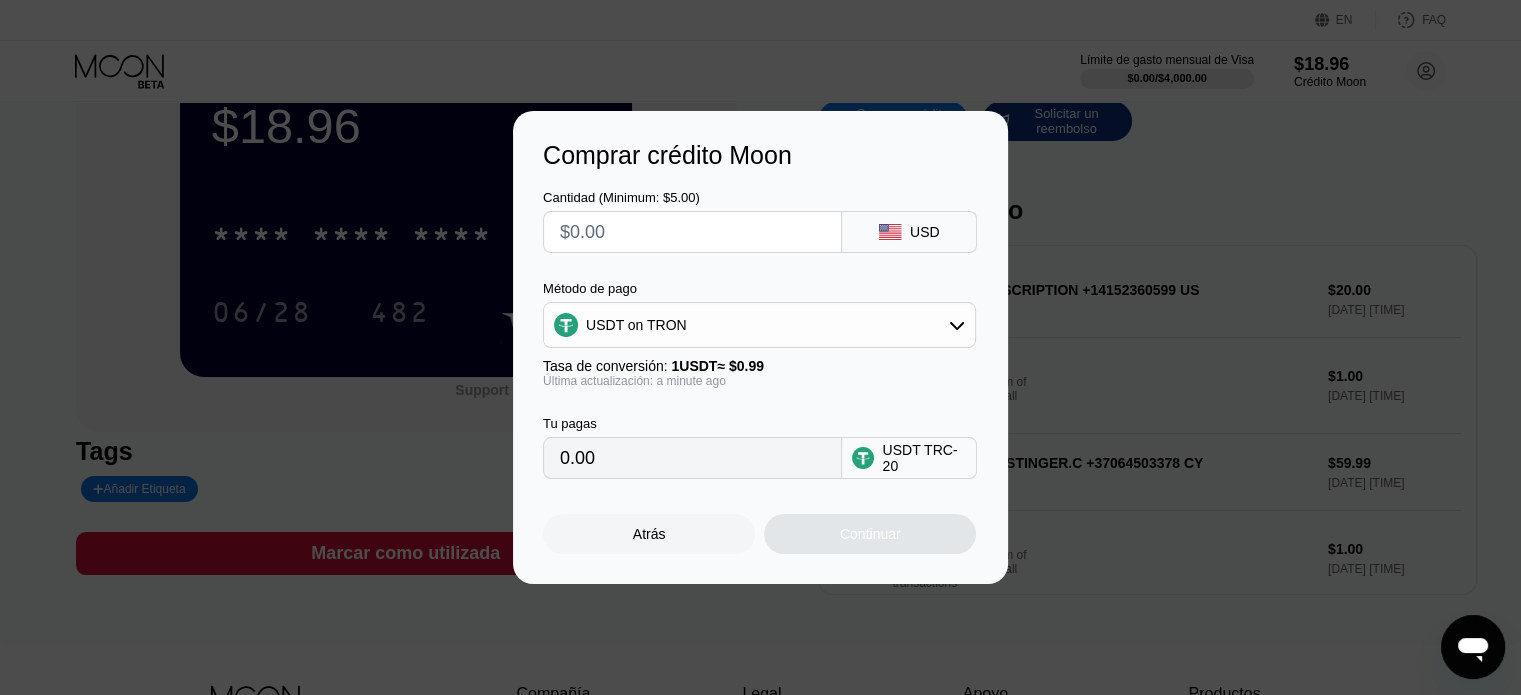 click on "USDT on TRON" at bounding box center [759, 325] 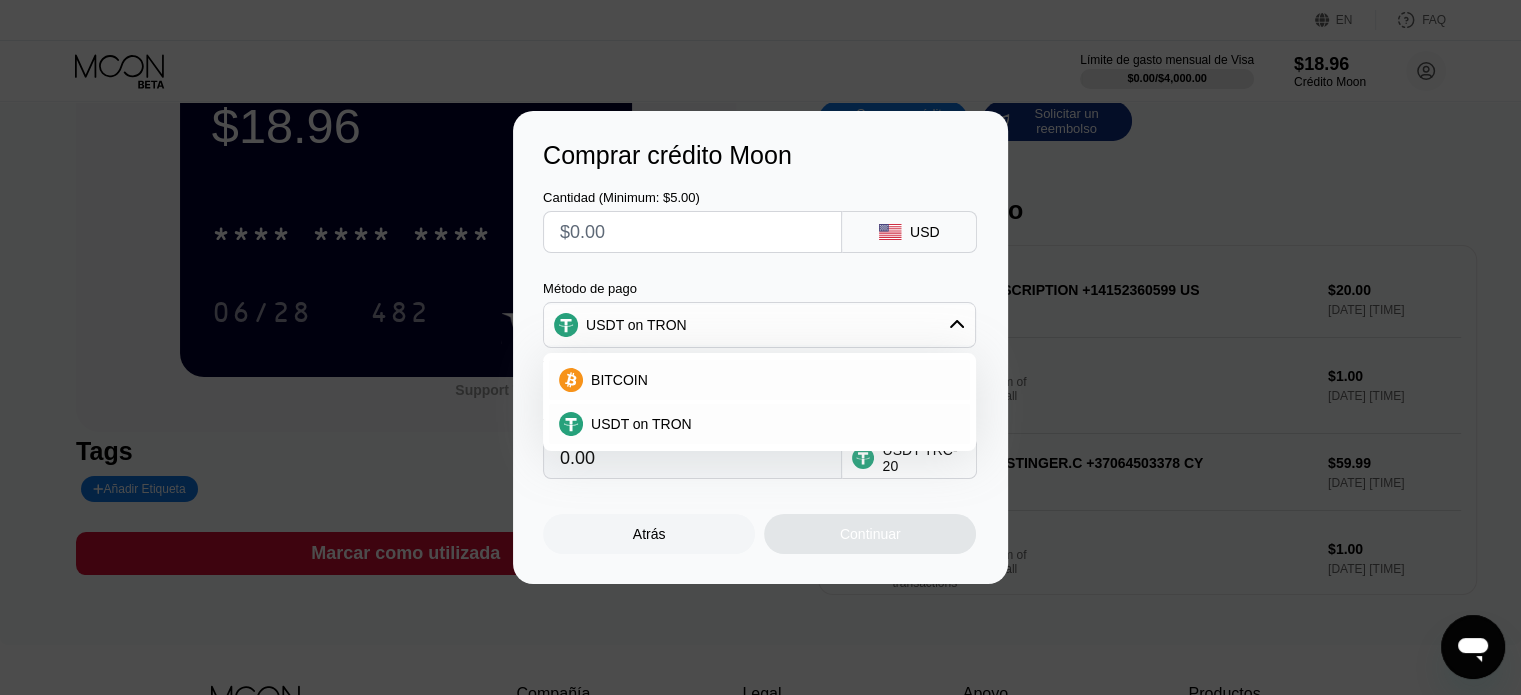 click on "USDT on TRON" at bounding box center [759, 325] 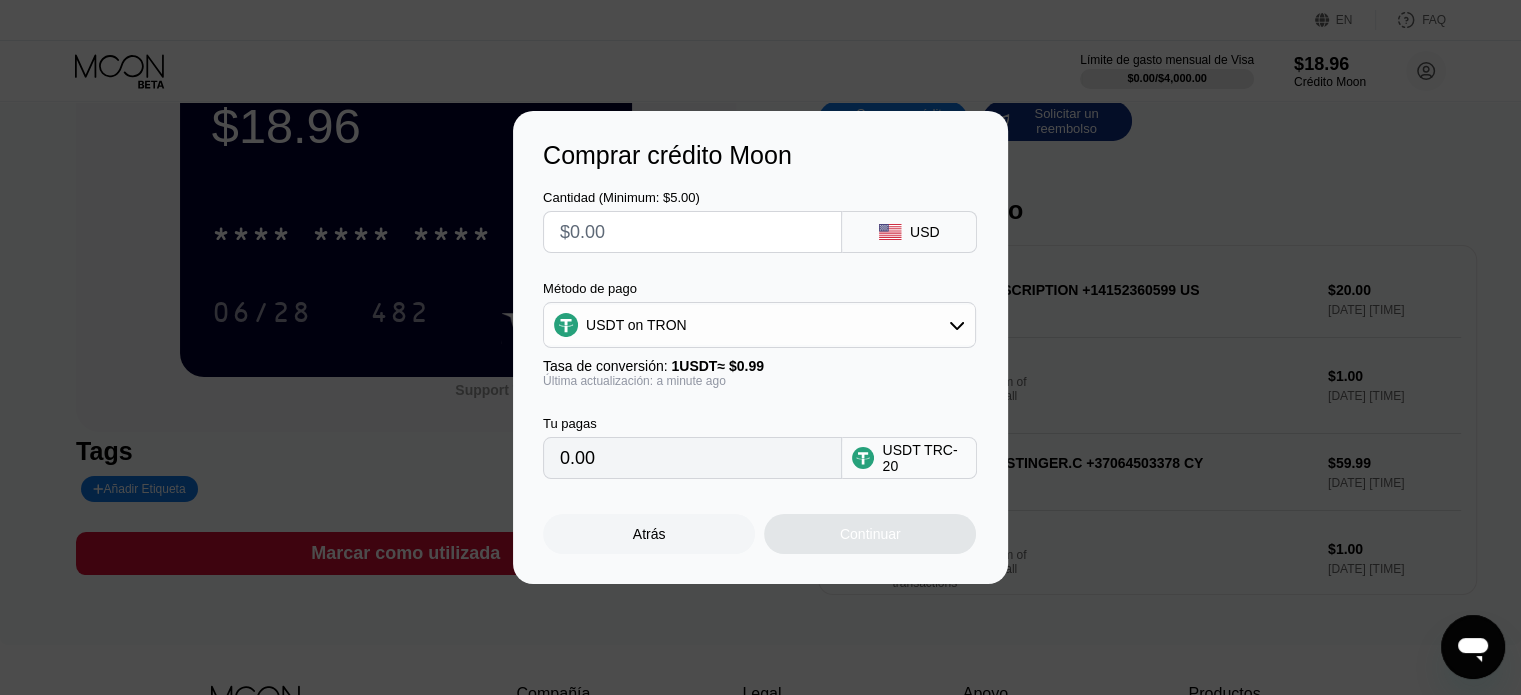 drag, startPoint x: 671, startPoint y: 222, endPoint x: 642, endPoint y: 226, distance: 29.274563 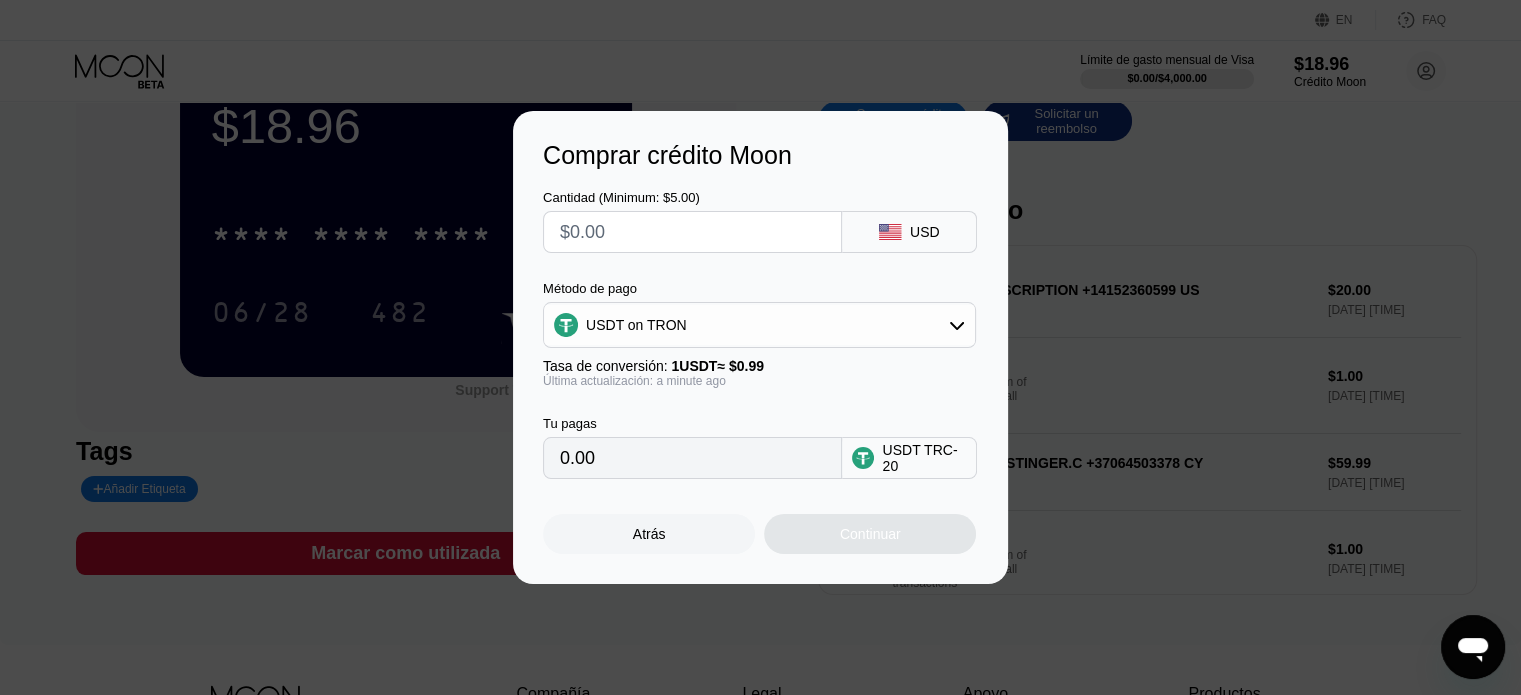 type on "$5" 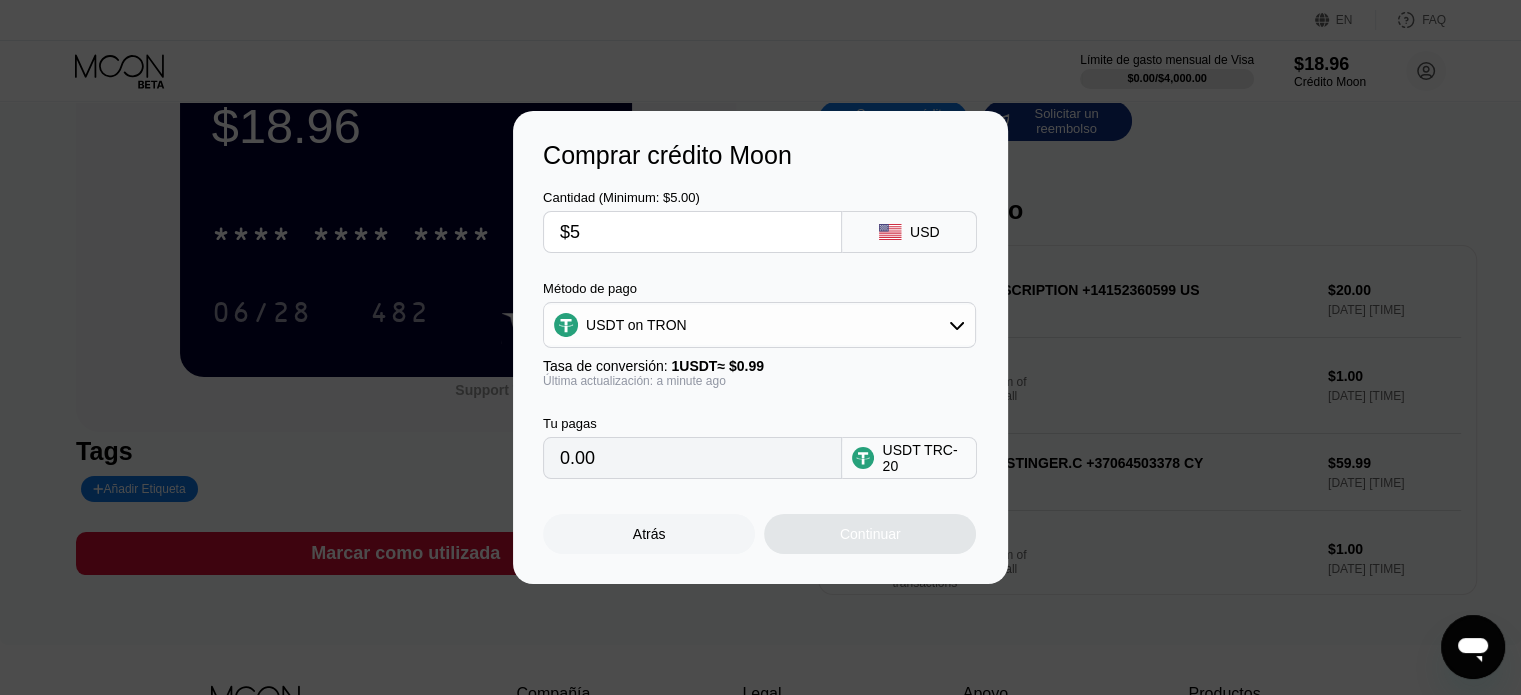type on "5.05" 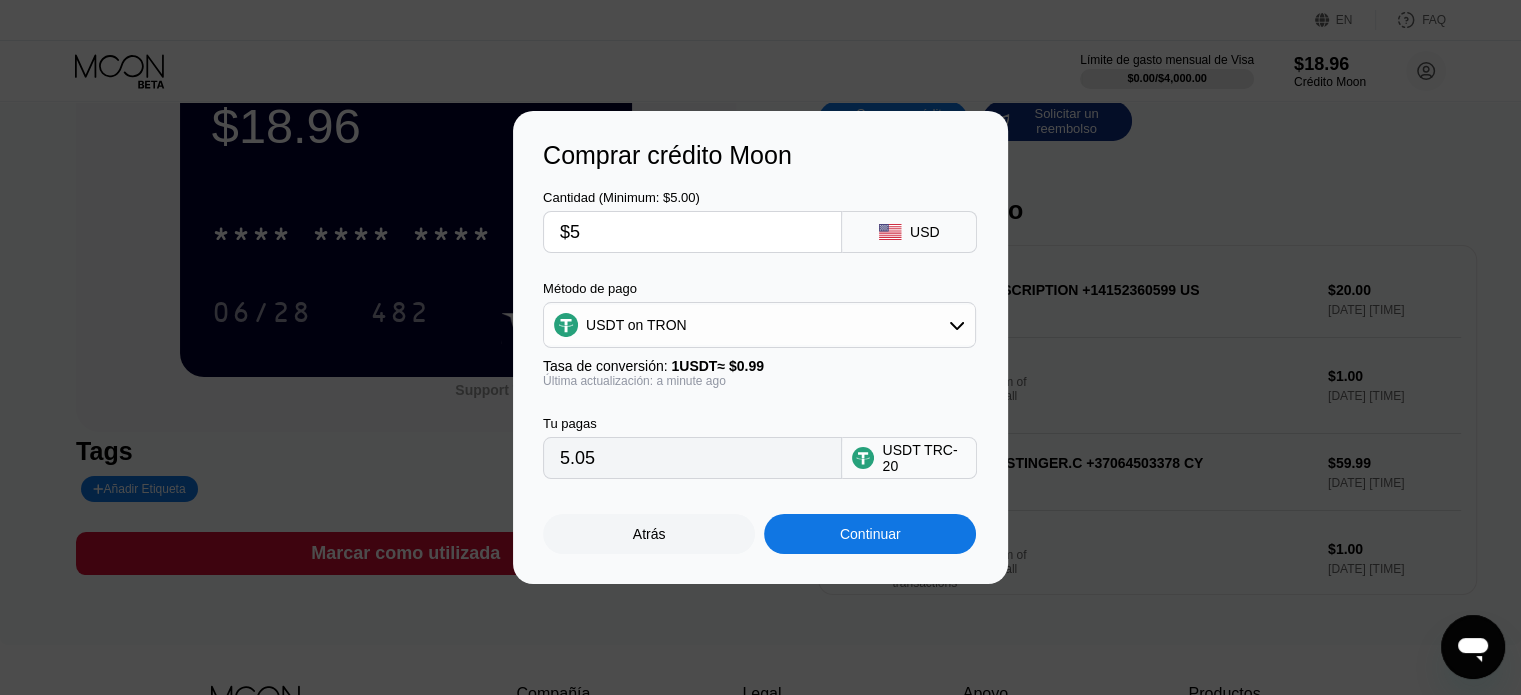 type on "$50" 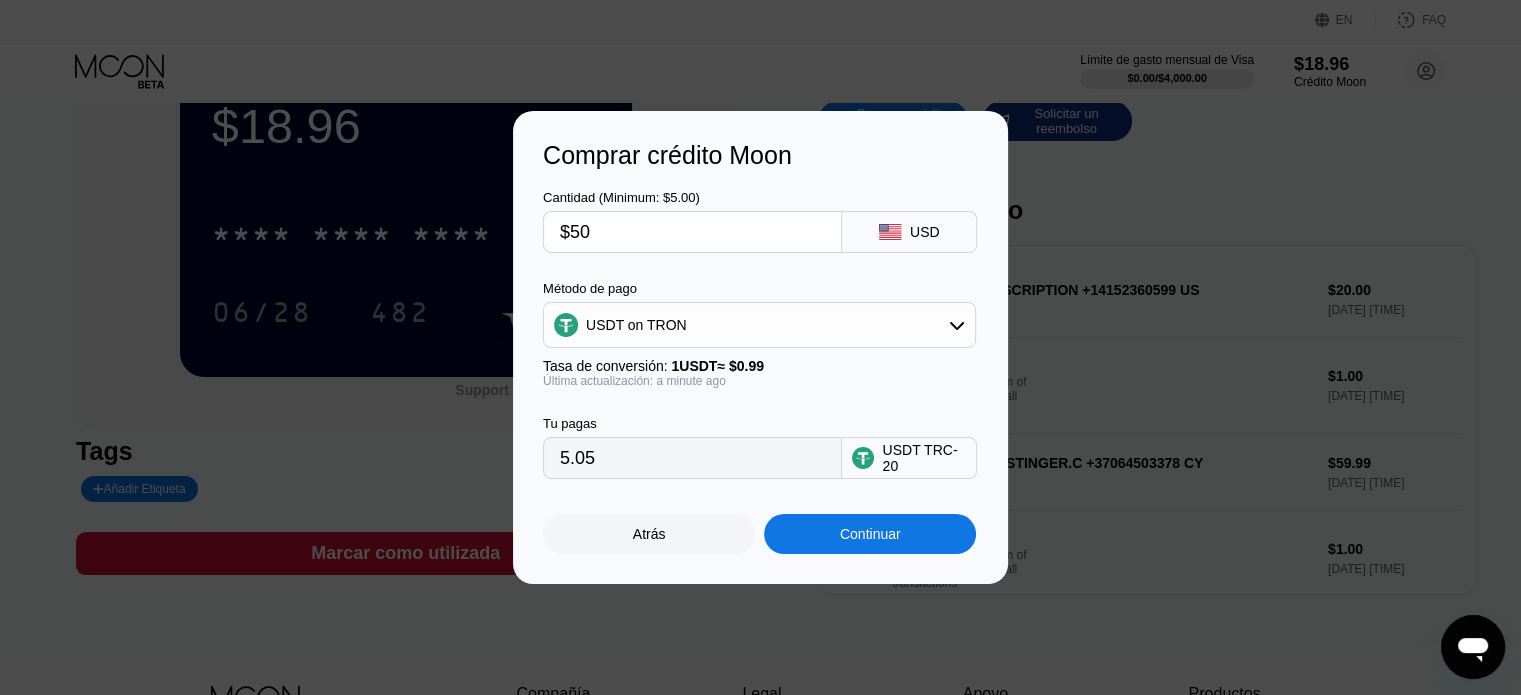 type on "50.51" 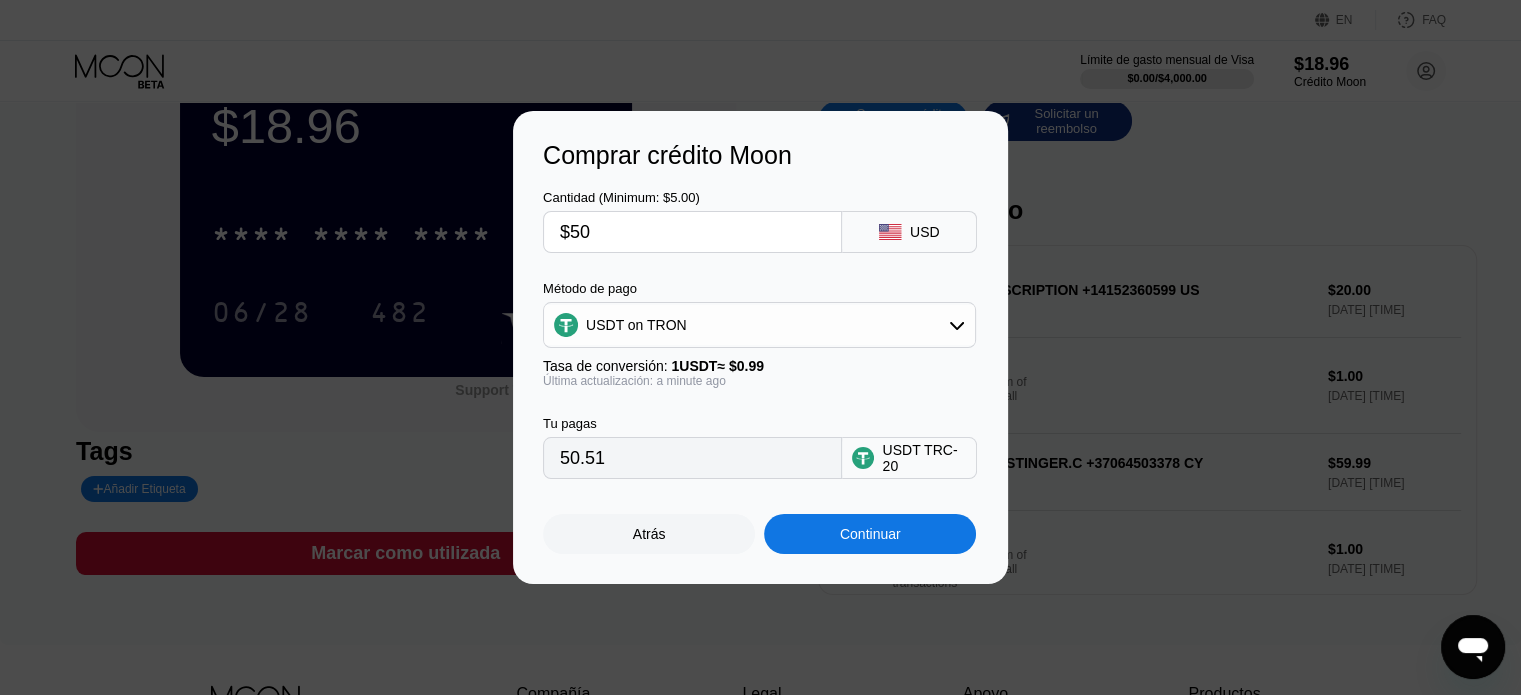 type on "$50" 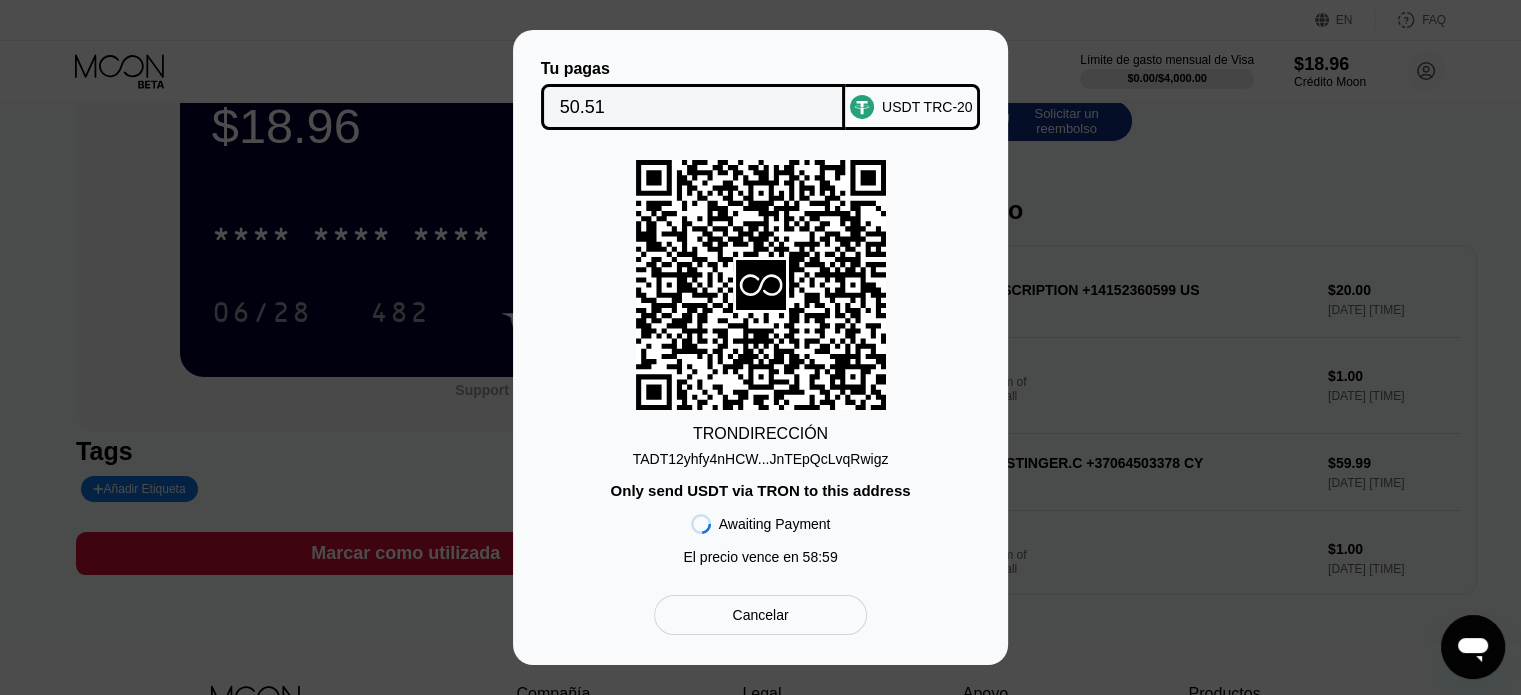 click on "TADT12yhfy4nHCW...JnTEpQcLvqRwigz" at bounding box center [761, 459] 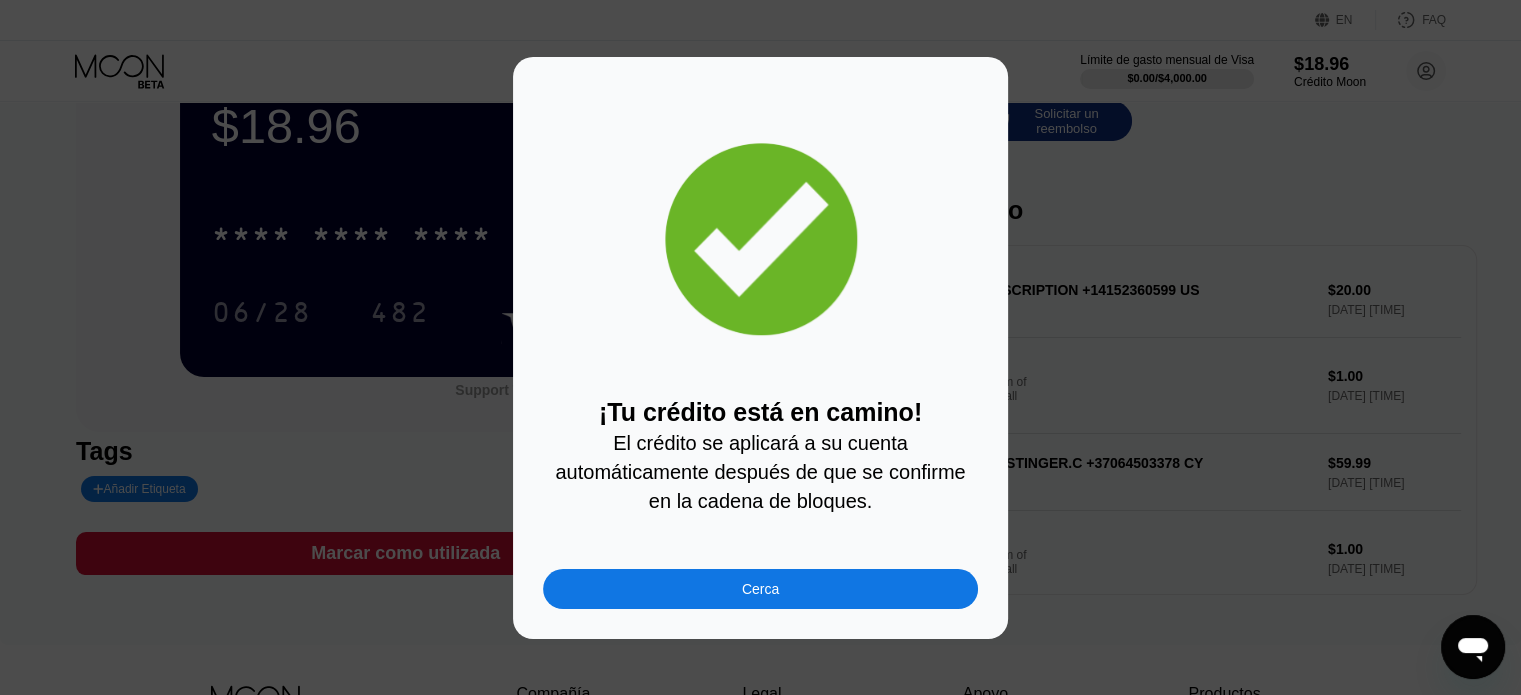 click on "¡Tu crédito está en camino! El crédito se aplicará a su cuenta automáticamente después de que se confirme en la cadena de bloques. Cerca" at bounding box center (760, 348) 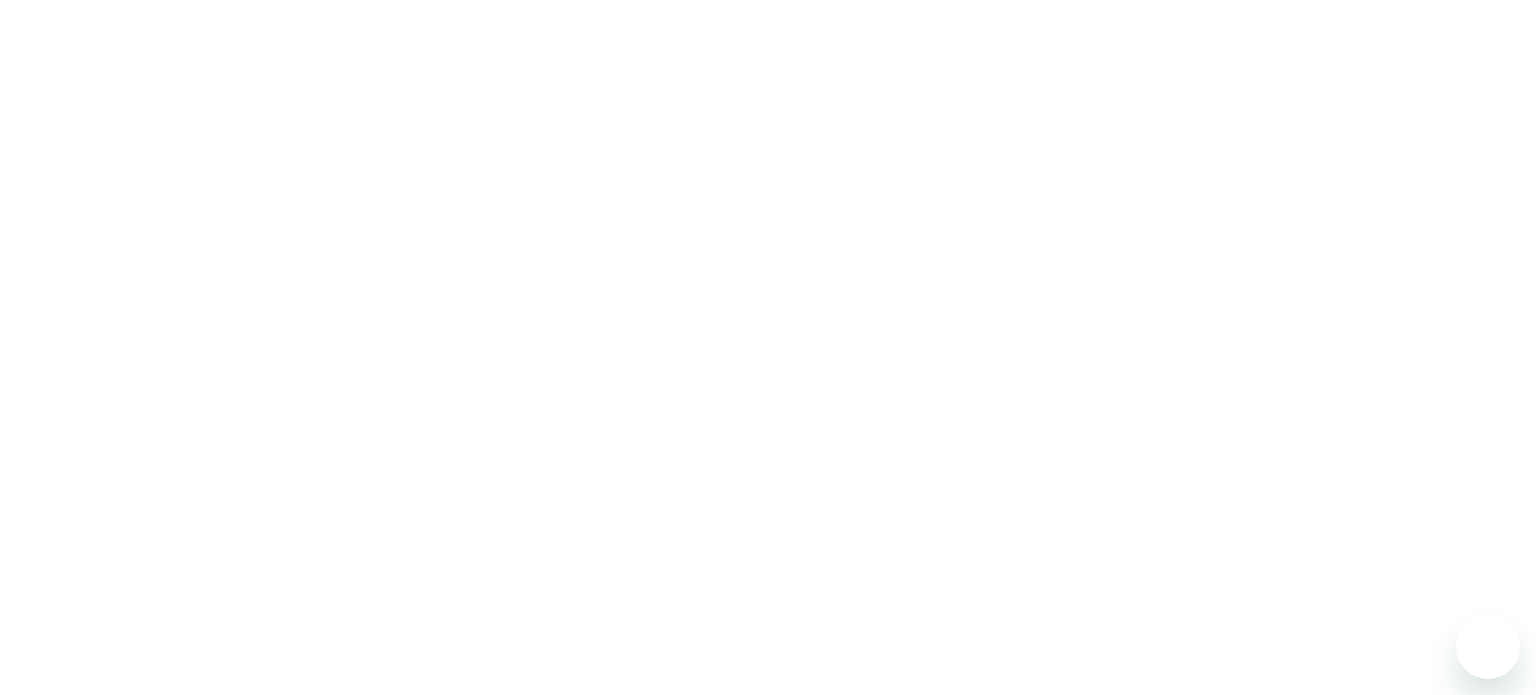 scroll, scrollTop: 0, scrollLeft: 0, axis: both 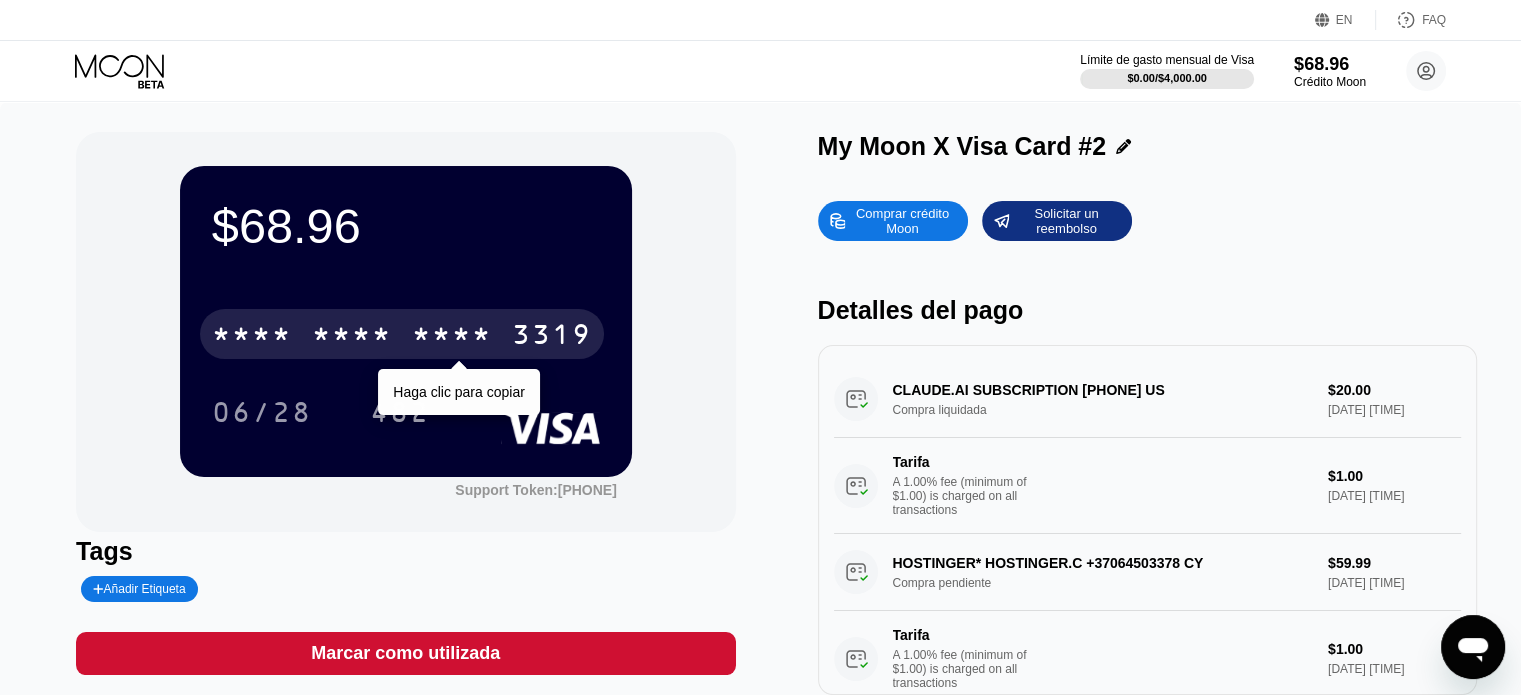 click on "* * * *" at bounding box center [452, 337] 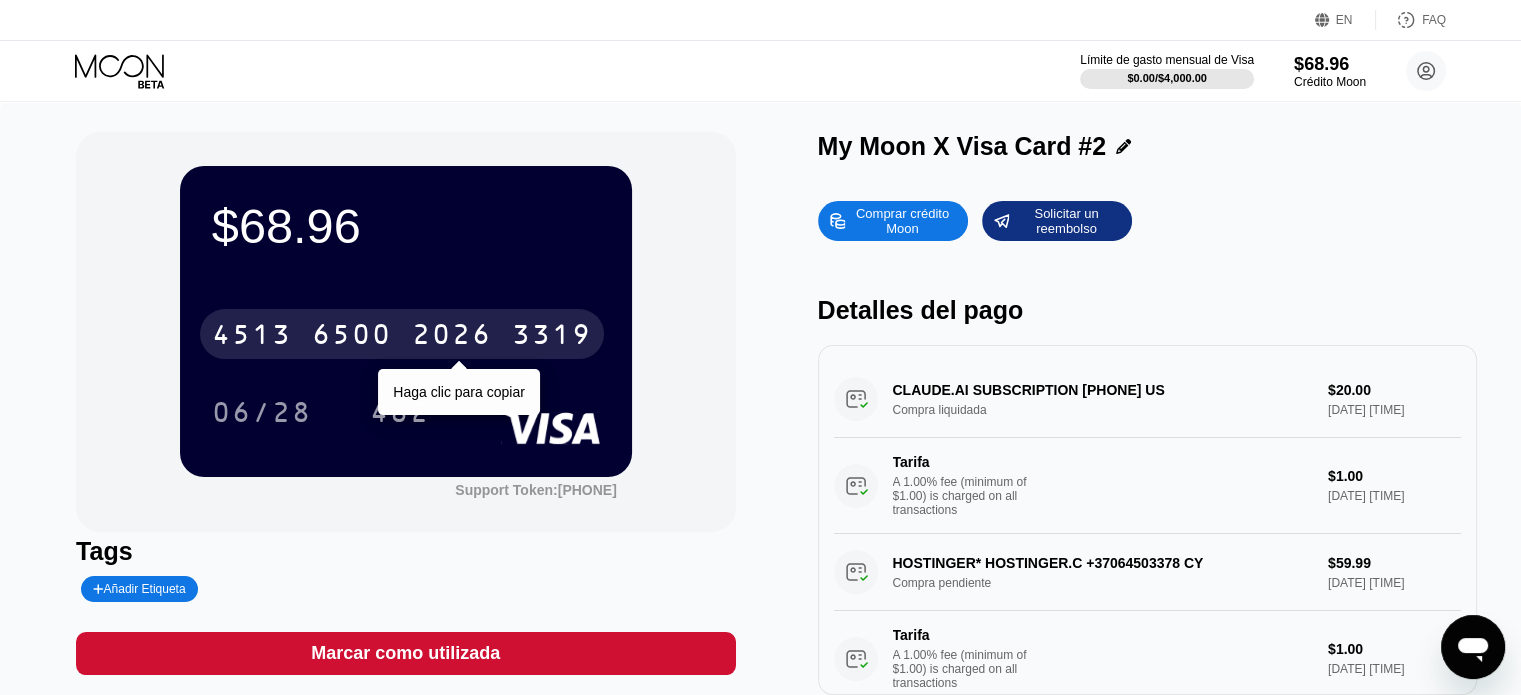 click on "2026" at bounding box center (452, 337) 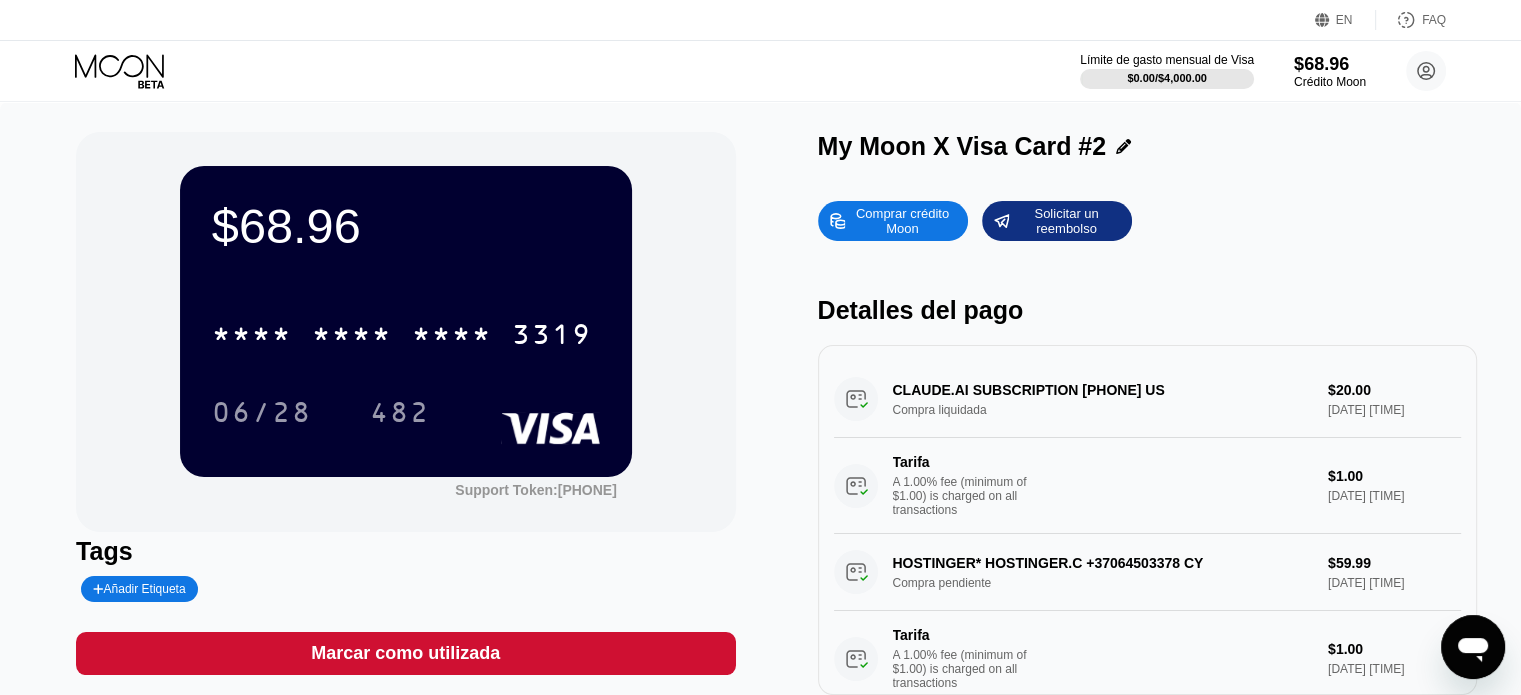 click on "EN Idioma Select an item Ahorrar FAQ" at bounding box center [760, 20] 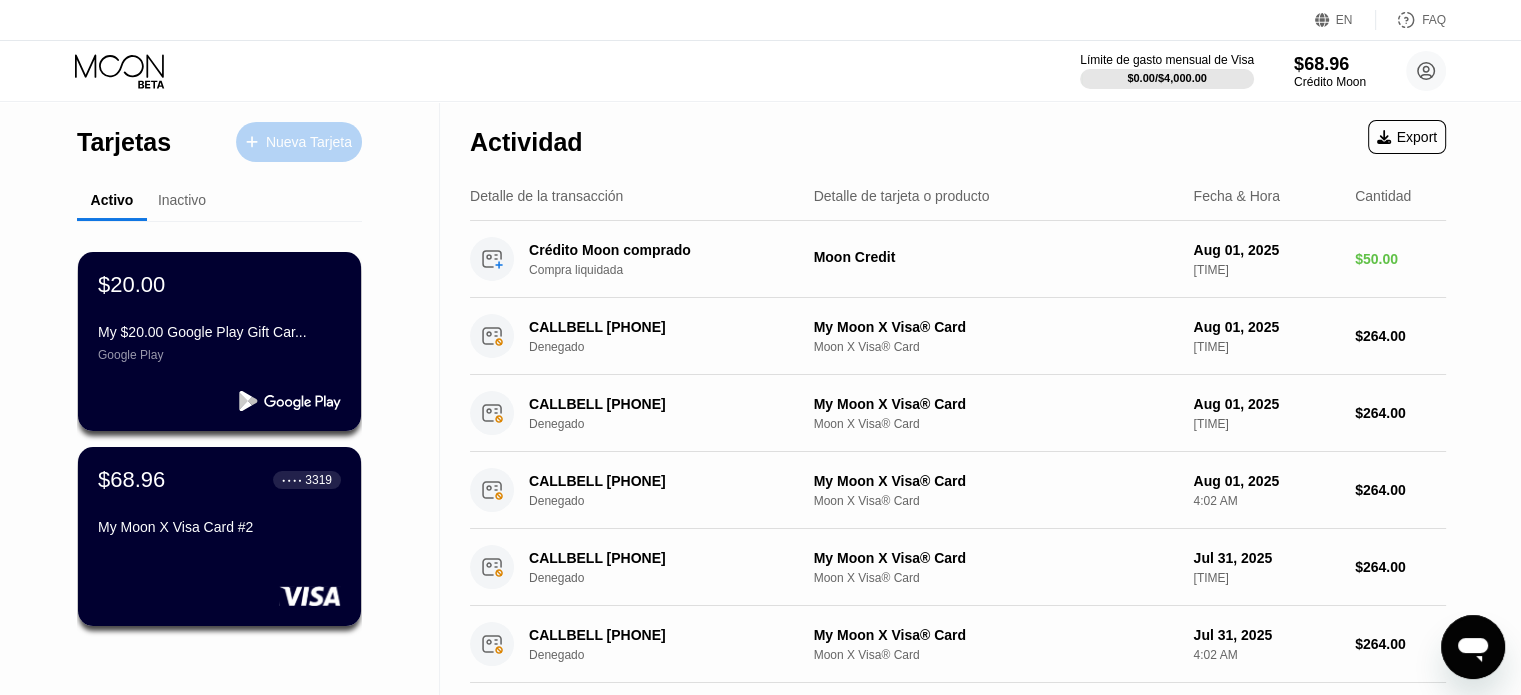 click at bounding box center [262, 142] 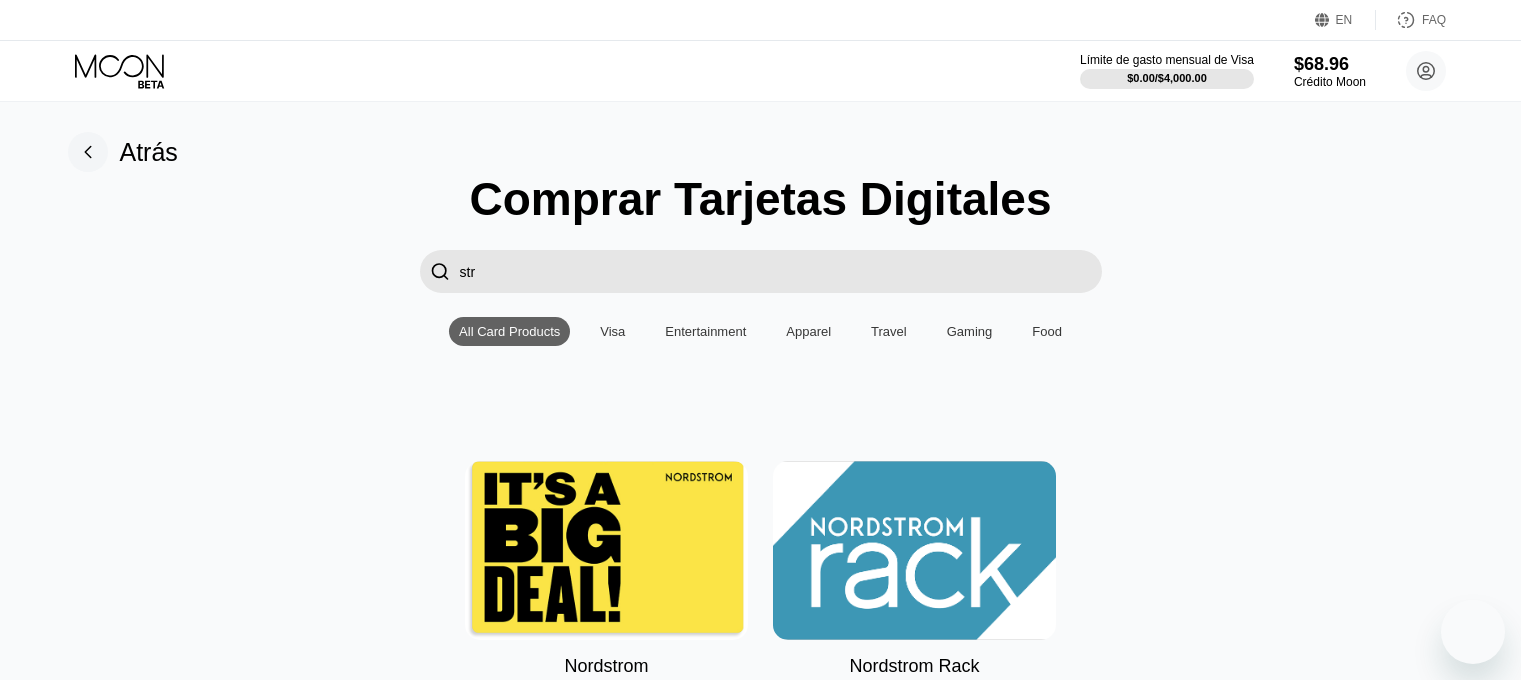 scroll, scrollTop: 300, scrollLeft: 0, axis: vertical 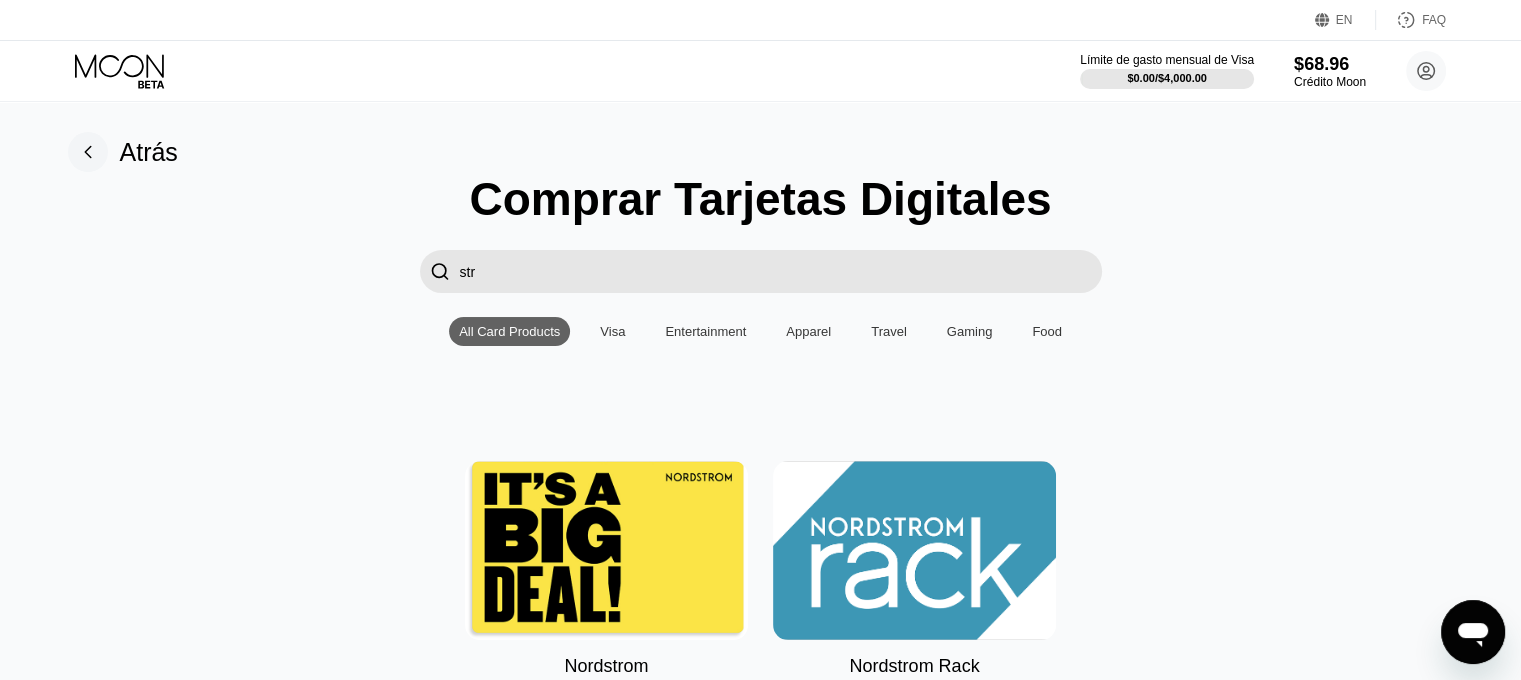 type on "str" 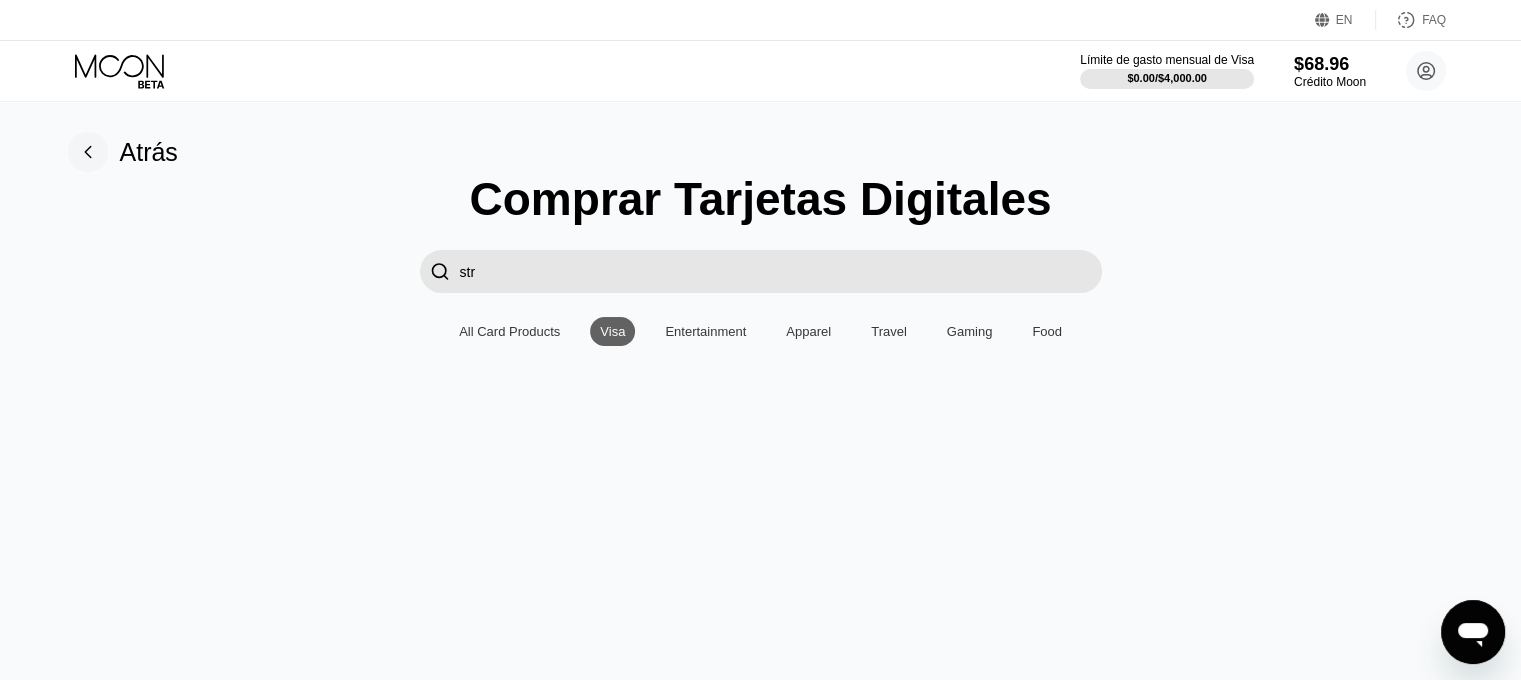 click on "str" at bounding box center (781, 271) 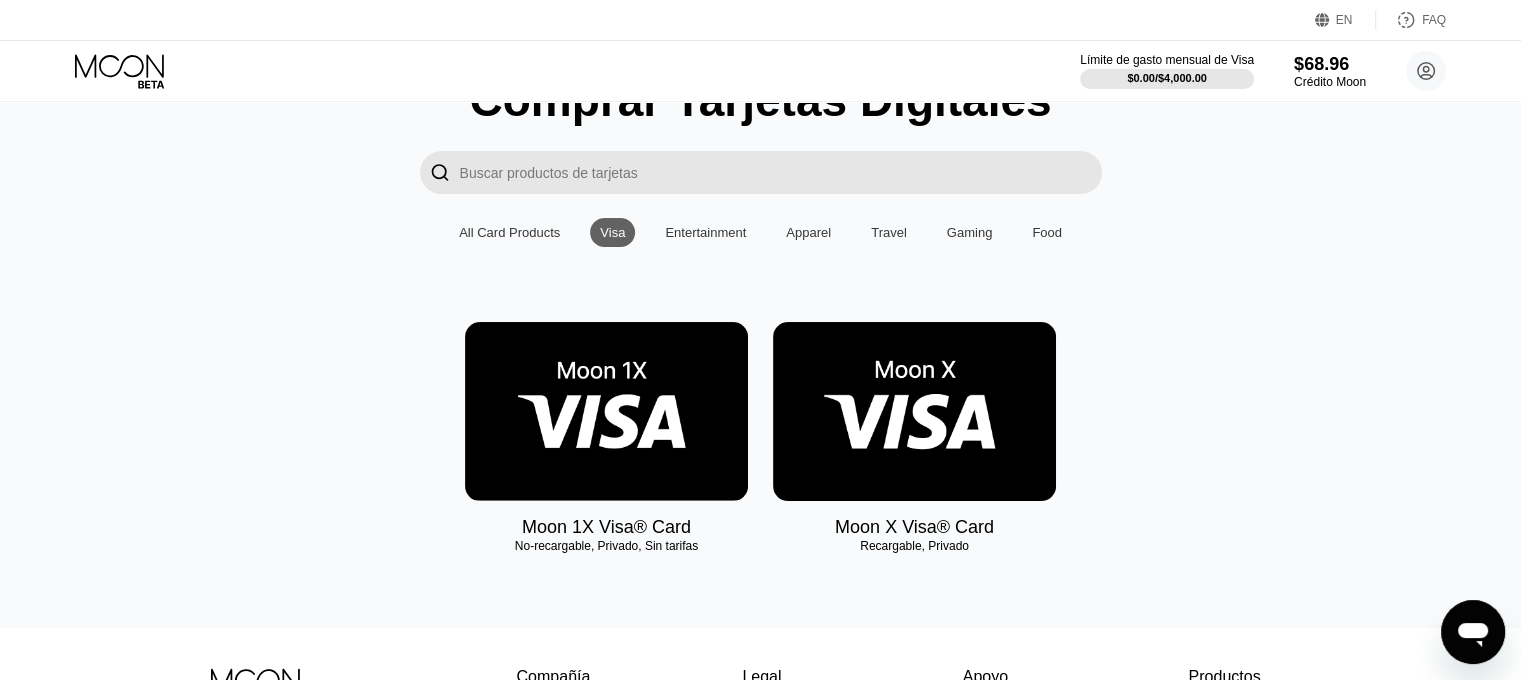 scroll, scrollTop: 100, scrollLeft: 0, axis: vertical 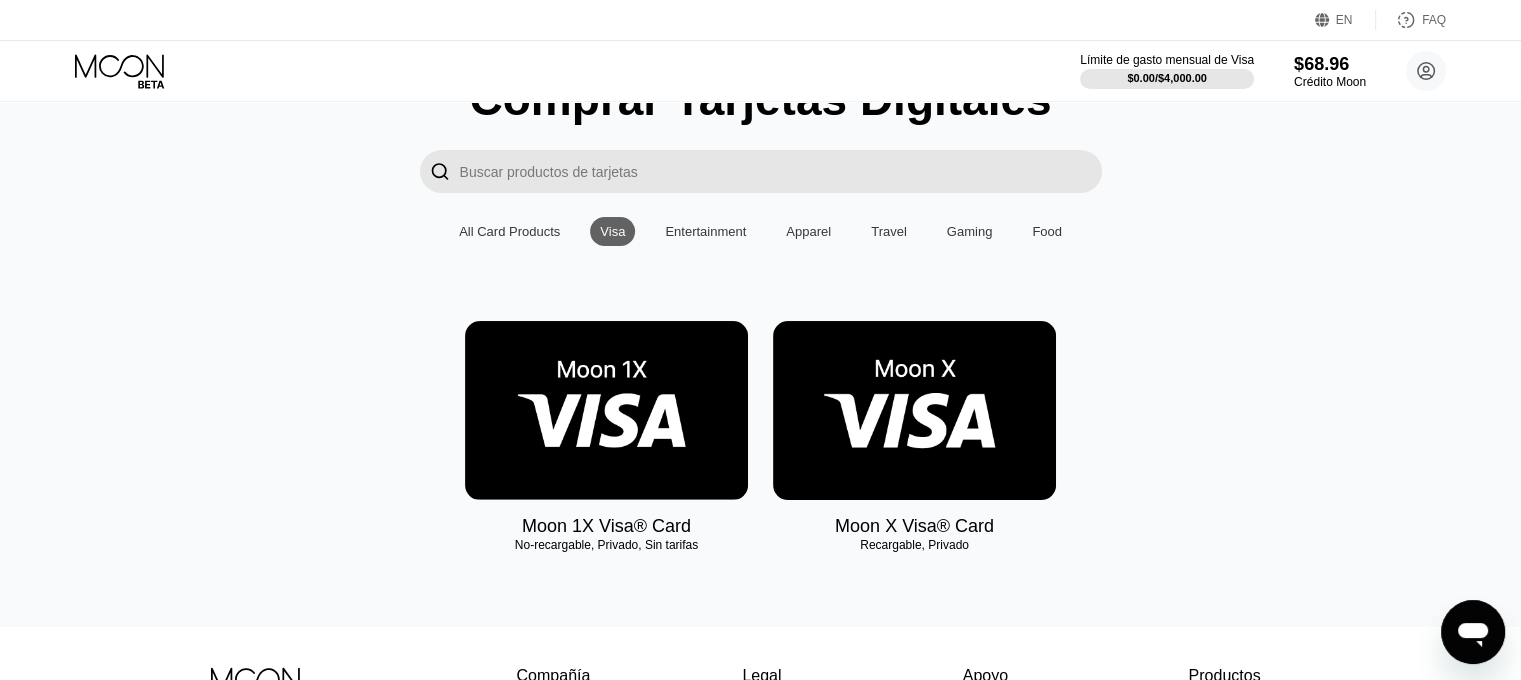 type 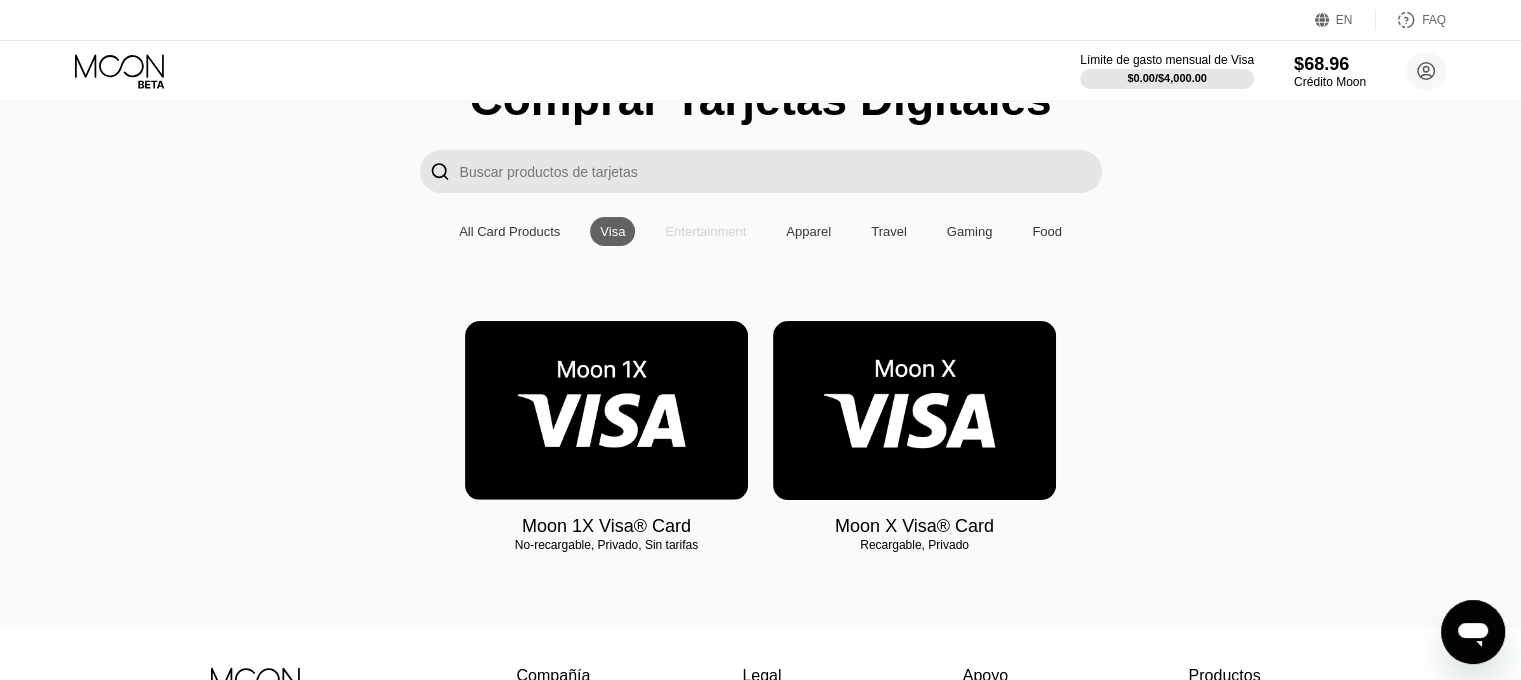click on "Entertainment" at bounding box center (705, 231) 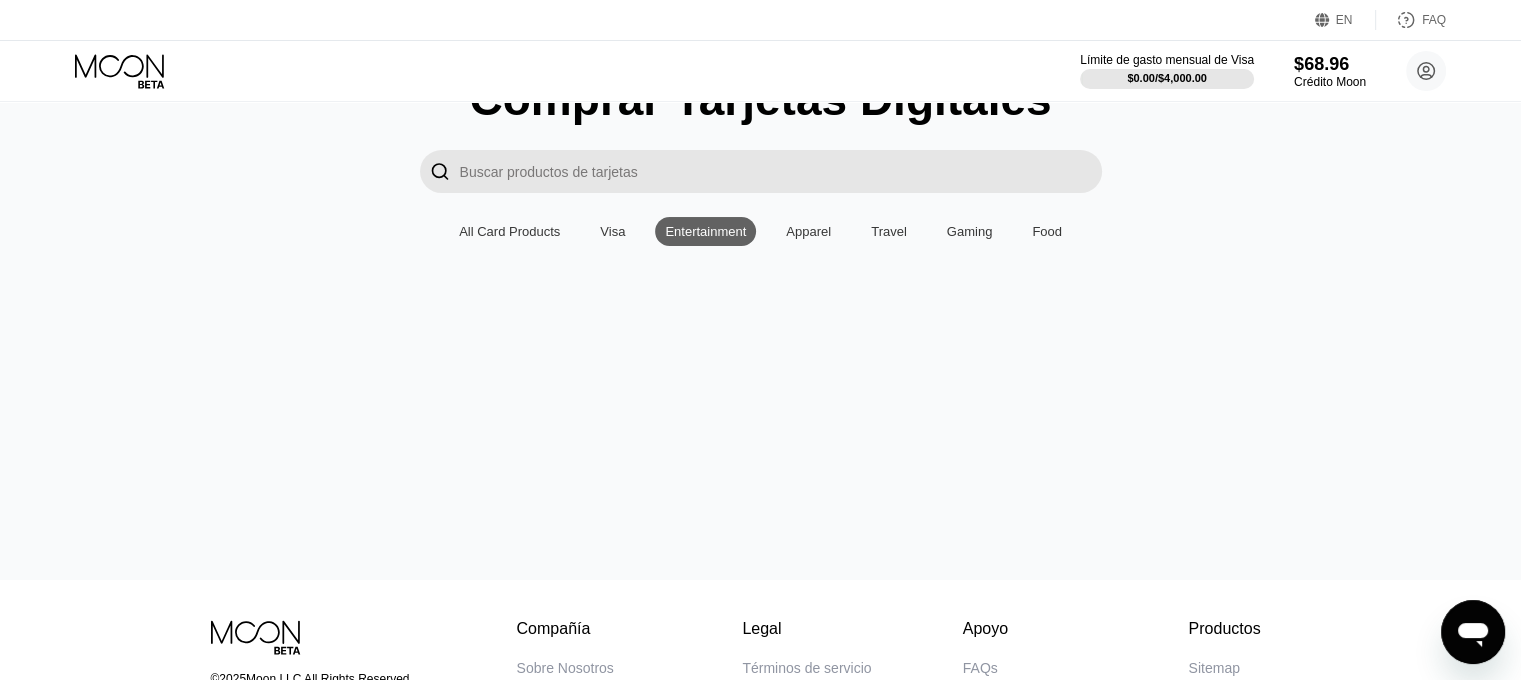 click on "Visa" at bounding box center [612, 231] 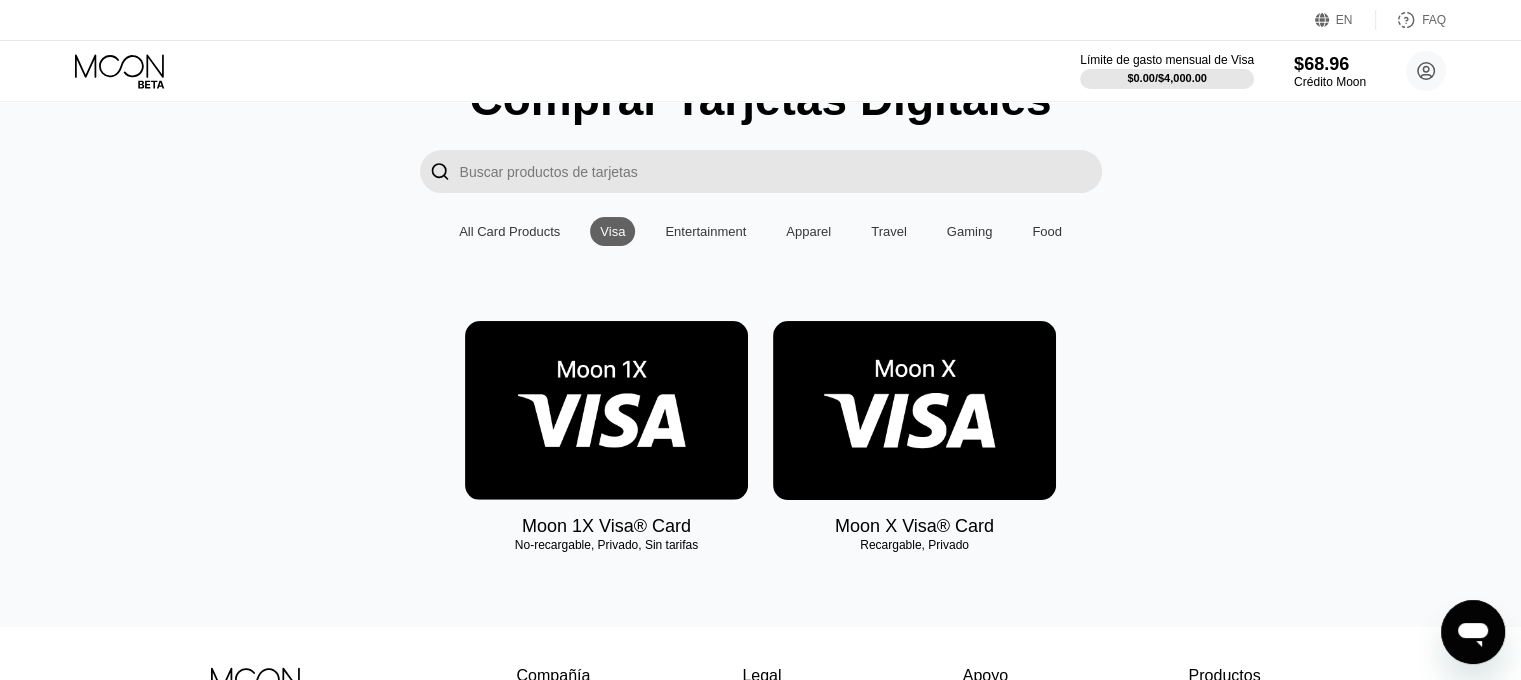 click at bounding box center [606, 410] 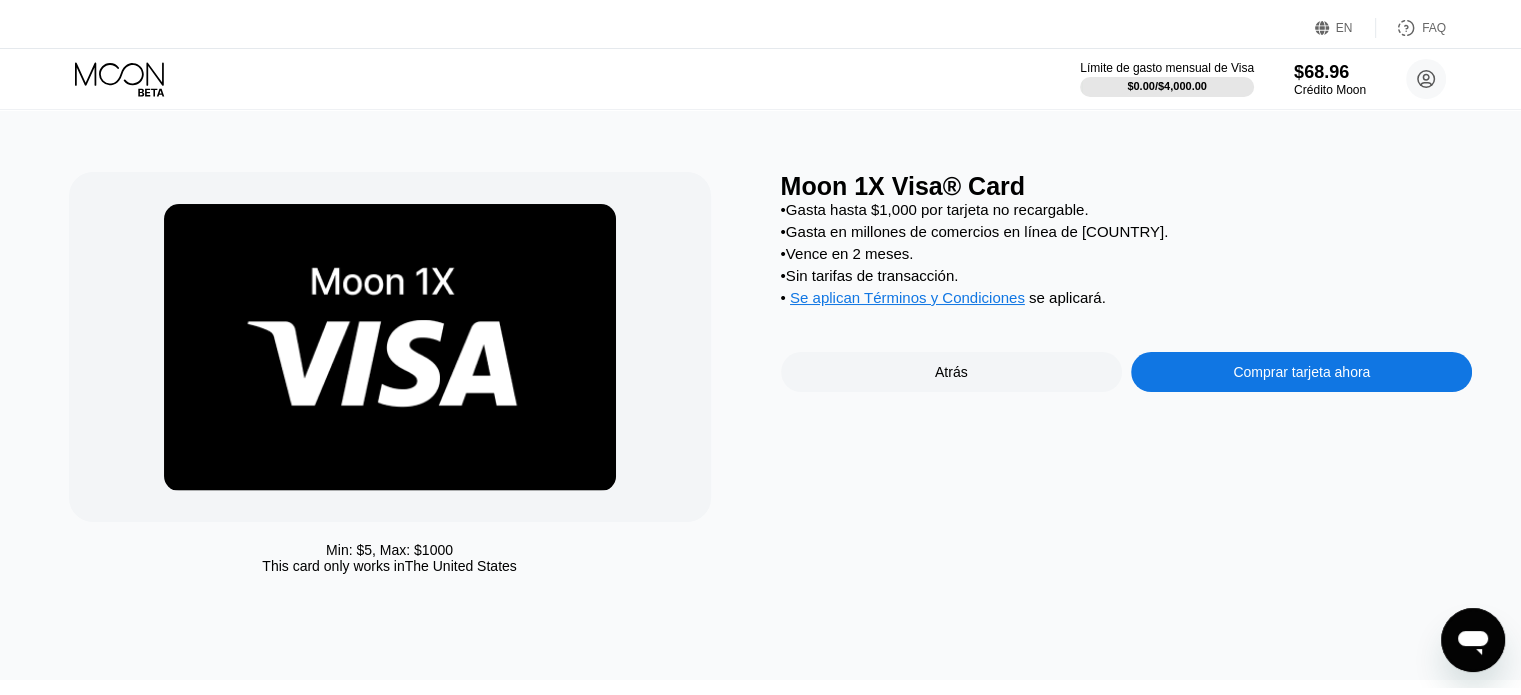 scroll, scrollTop: 0, scrollLeft: 0, axis: both 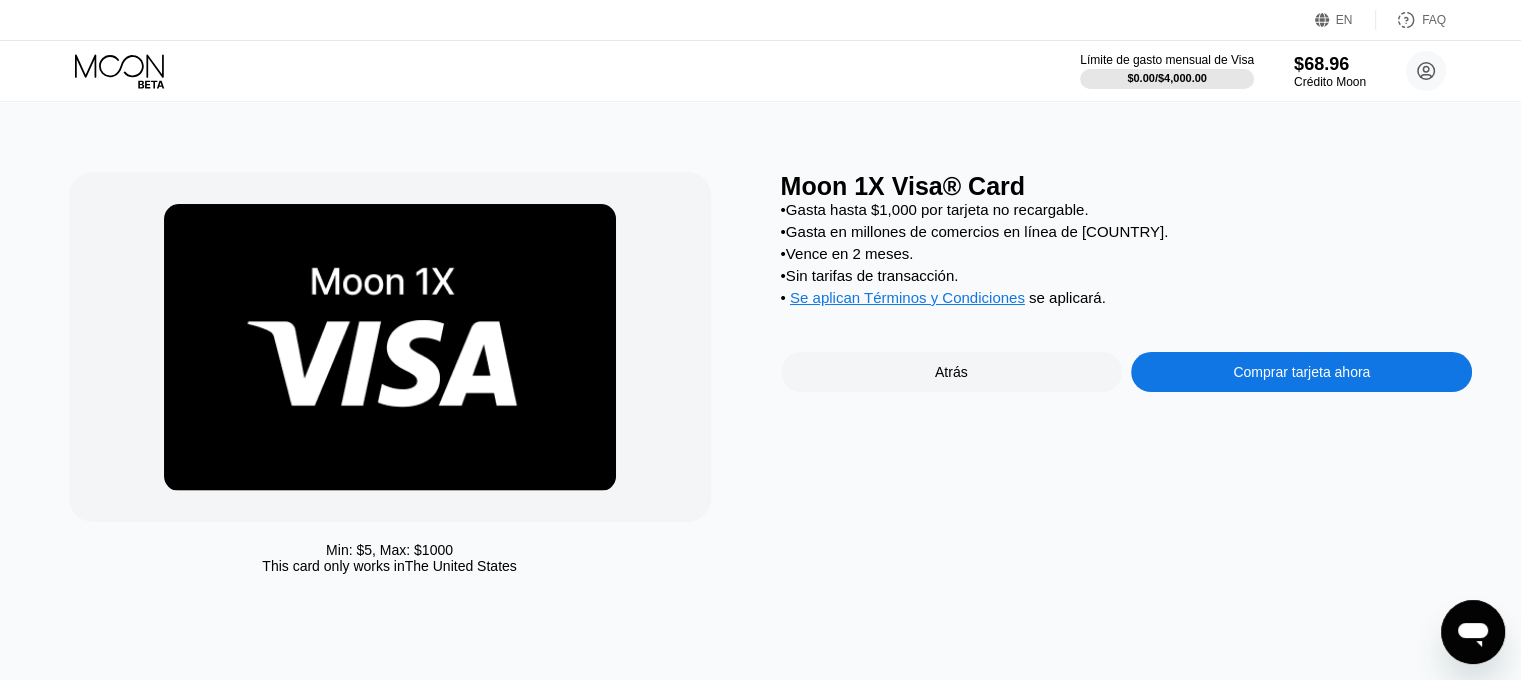 click 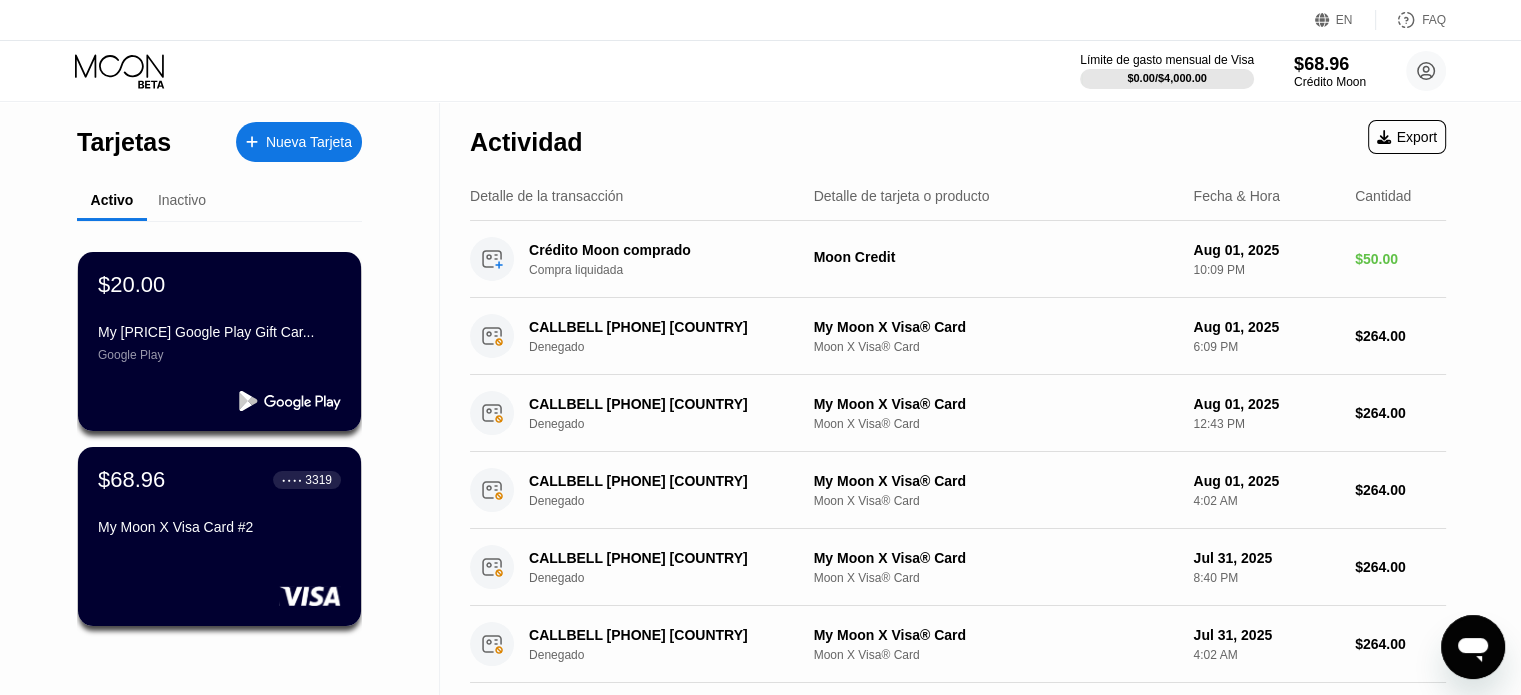 click 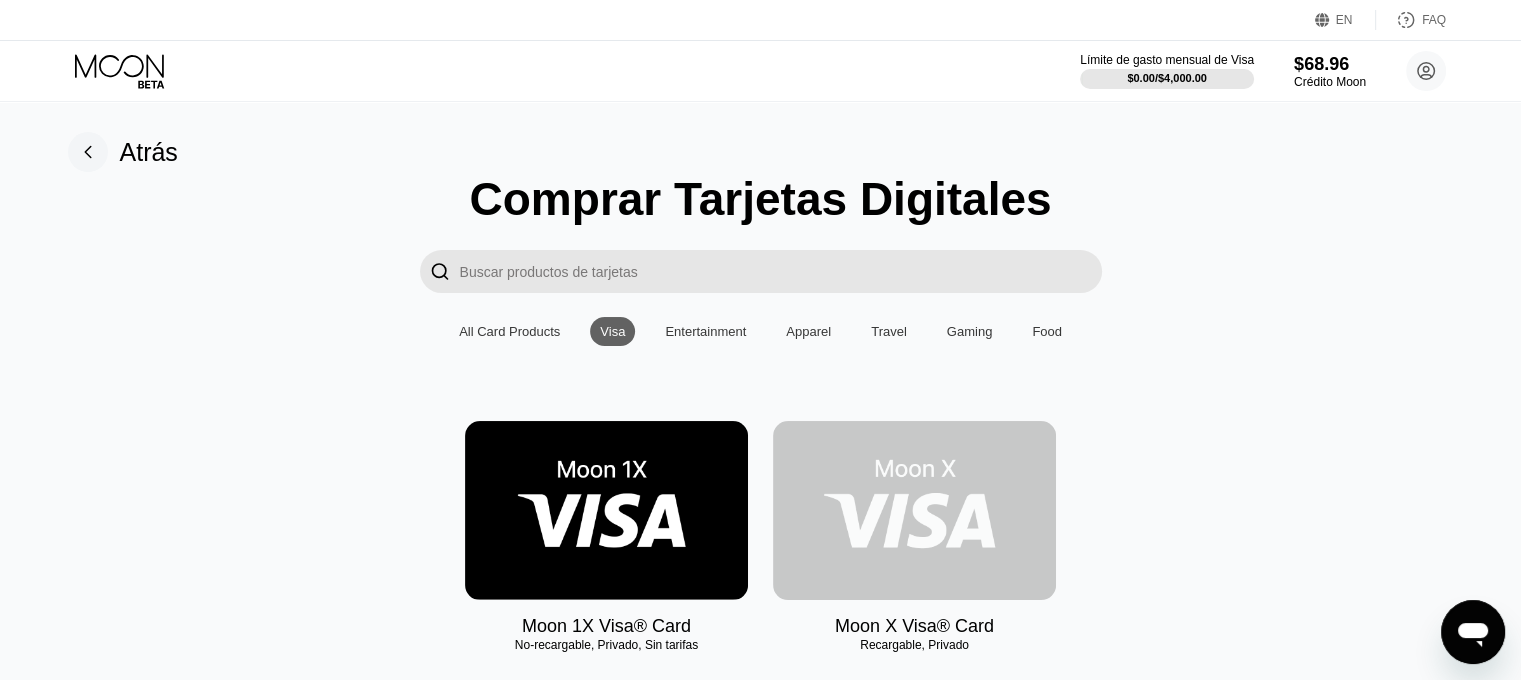 click at bounding box center (914, 510) 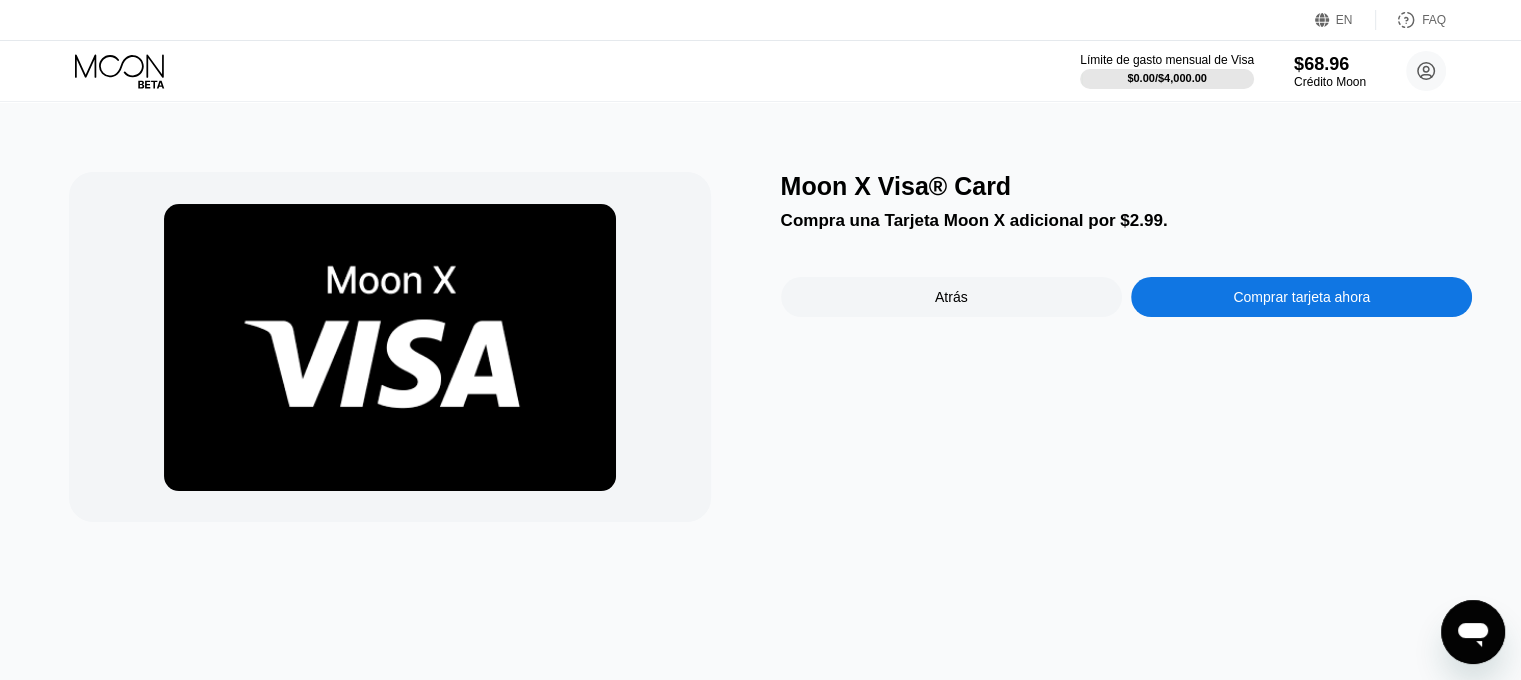 click on "Límite de gasto mensual de Visa $0.00 / $4,000.00 $68.96 Crédito Moon Pedro p2 whatsappcrm93p@gmail.com  Inicio Ajustes Apoyo Carreras Sobre Nosotros Cerrar sesión Política de privacidad Condiciones" at bounding box center [760, 71] 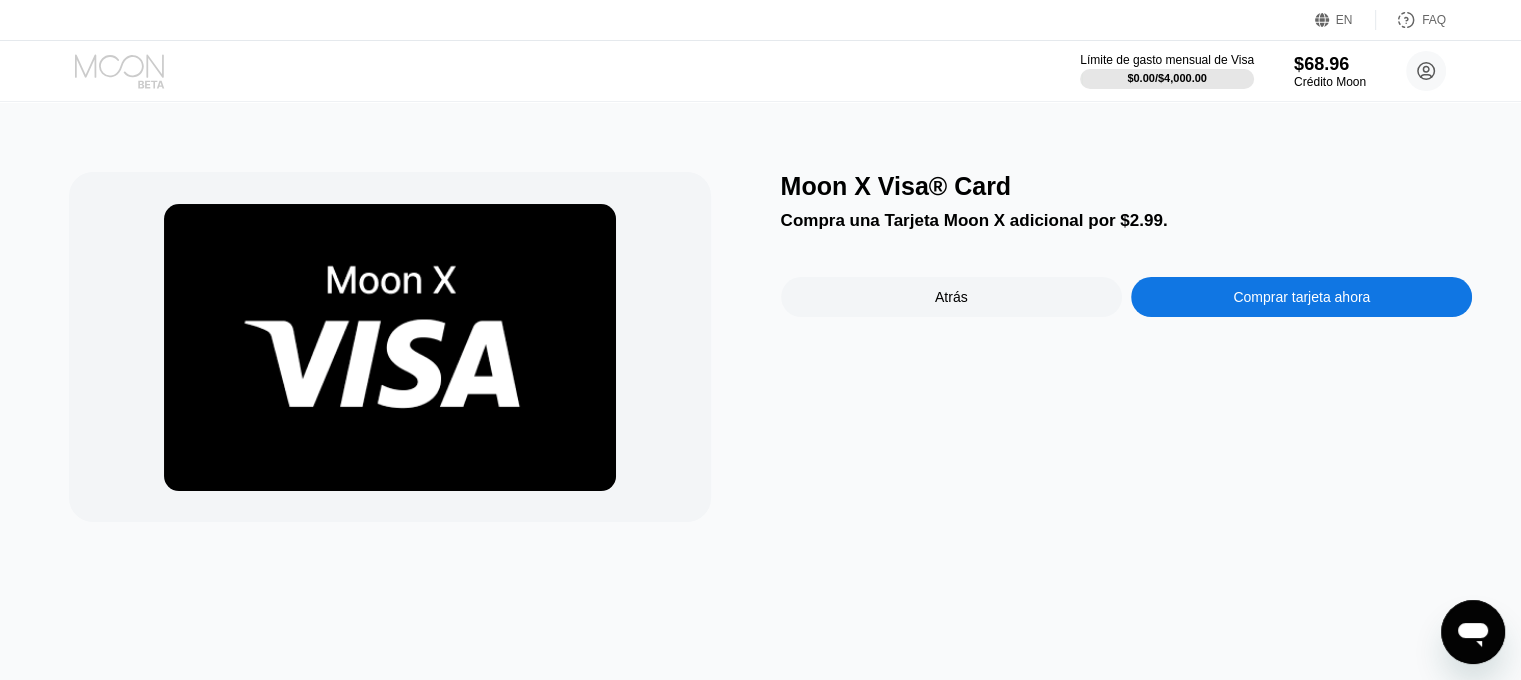 click 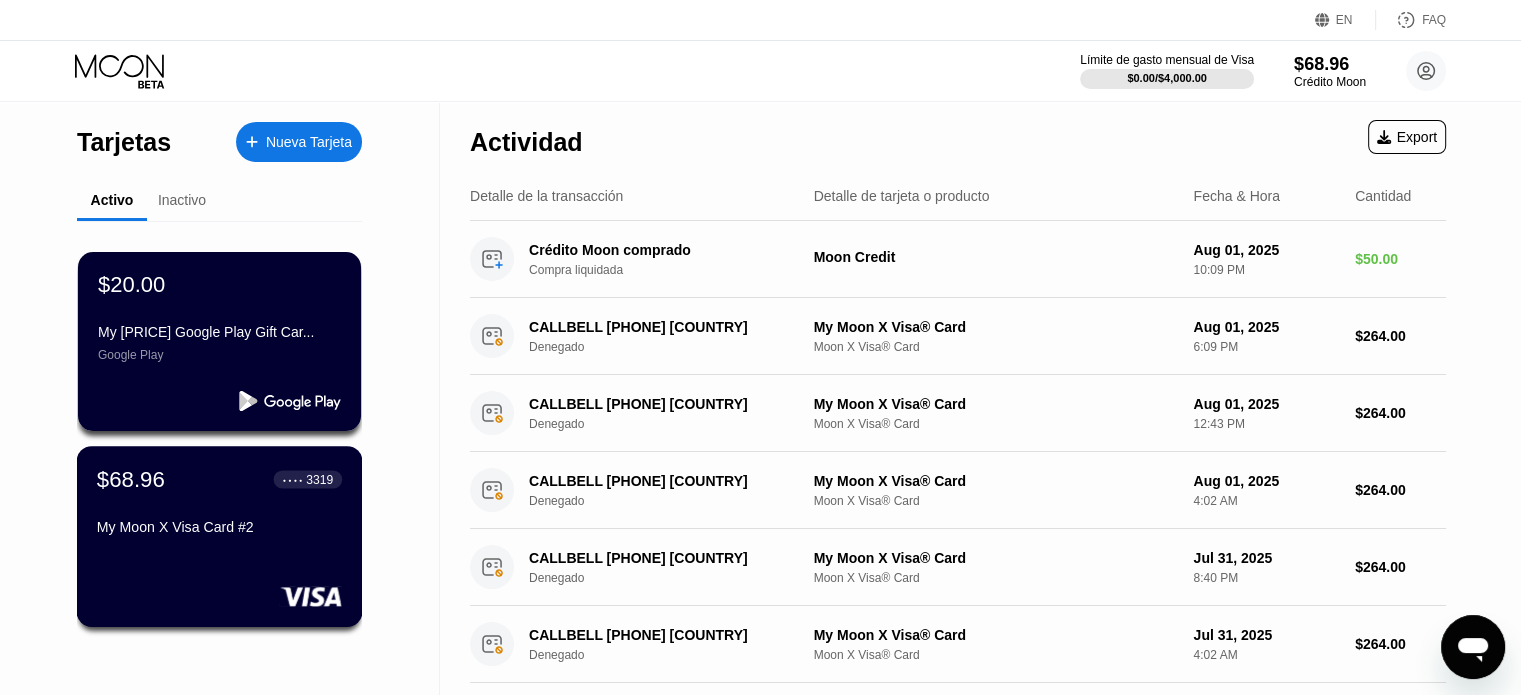 click on "$68.96 ● ● ● ● 3319 My Moon X Visa Card #2" at bounding box center (219, 504) 